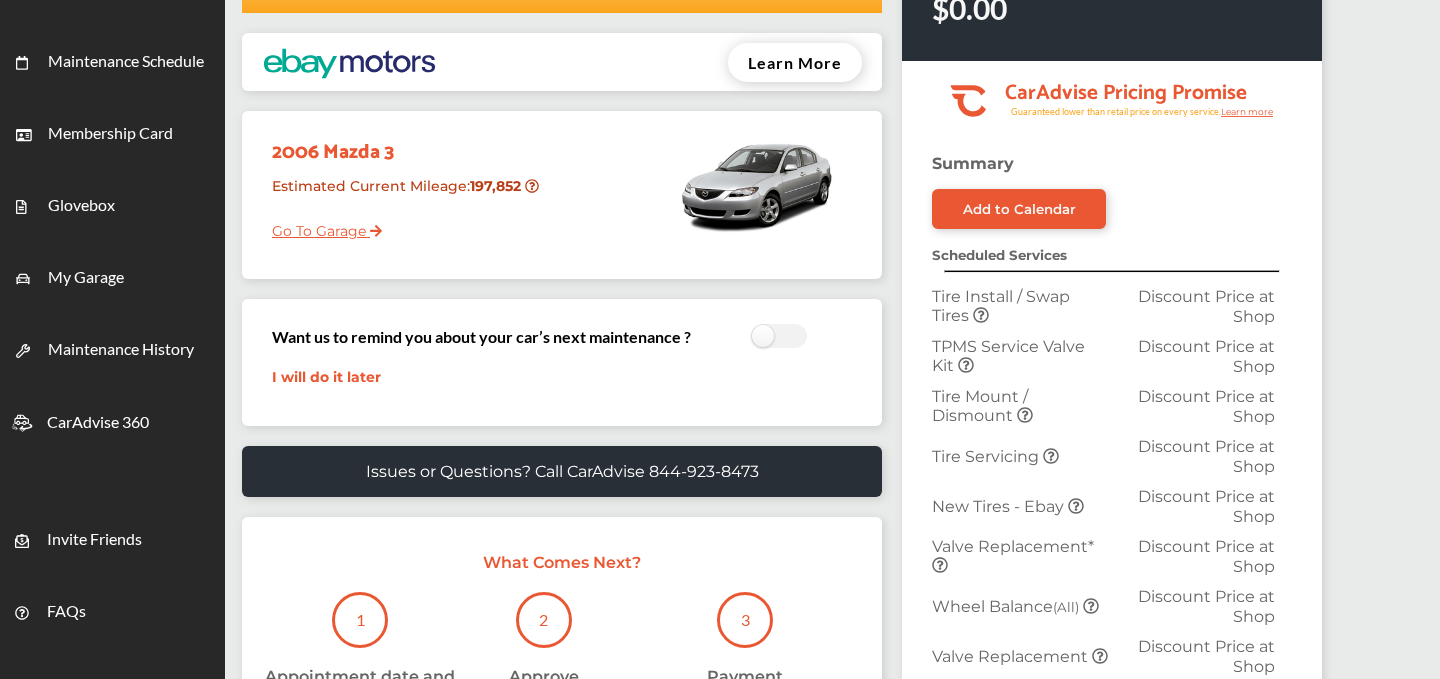 scroll, scrollTop: 282, scrollLeft: 0, axis: vertical 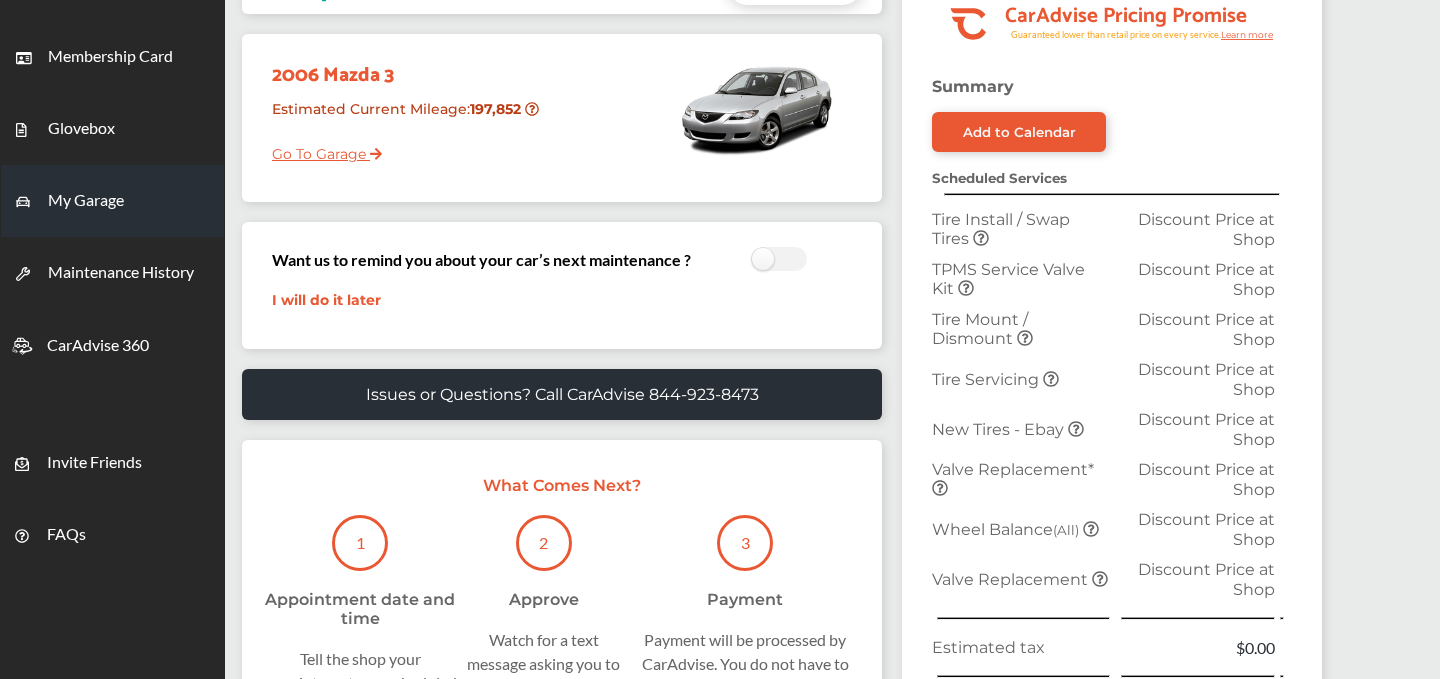 click on "My Garage" at bounding box center (86, 203) 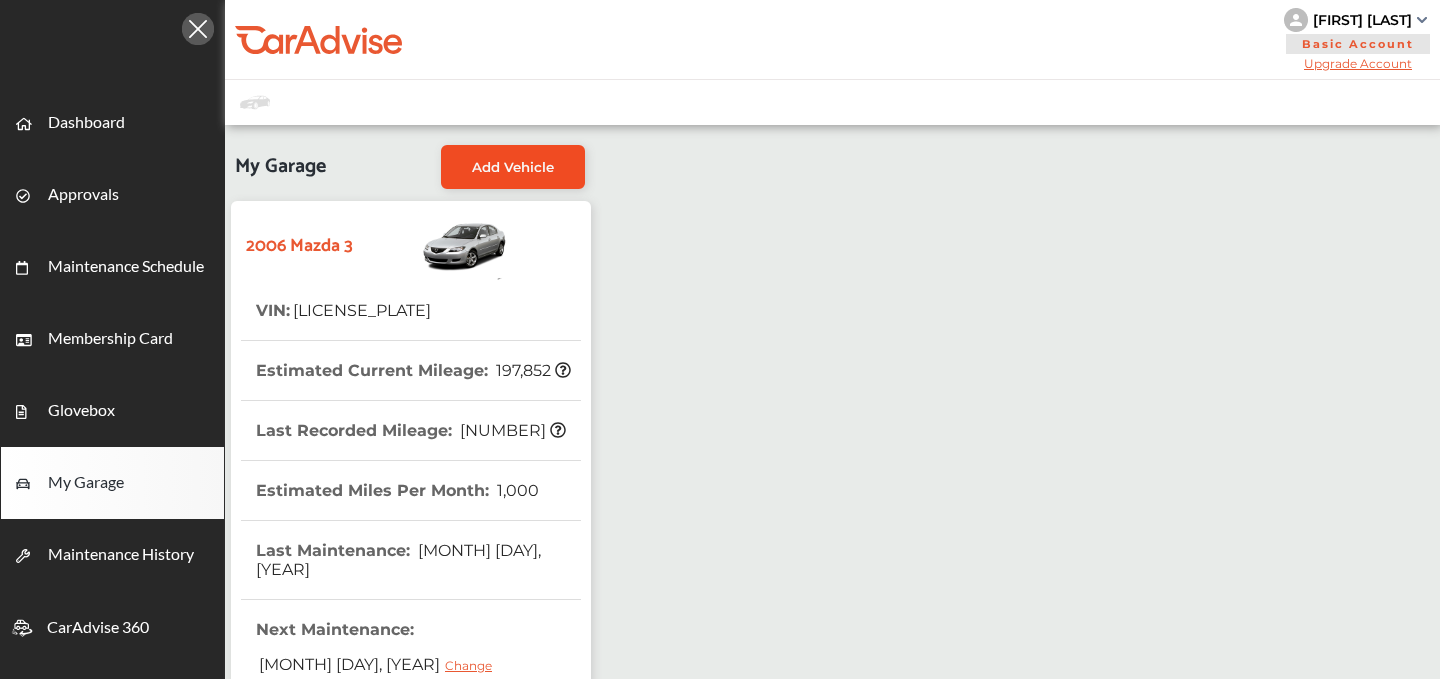 click on "Add Vehicle" at bounding box center [513, 167] 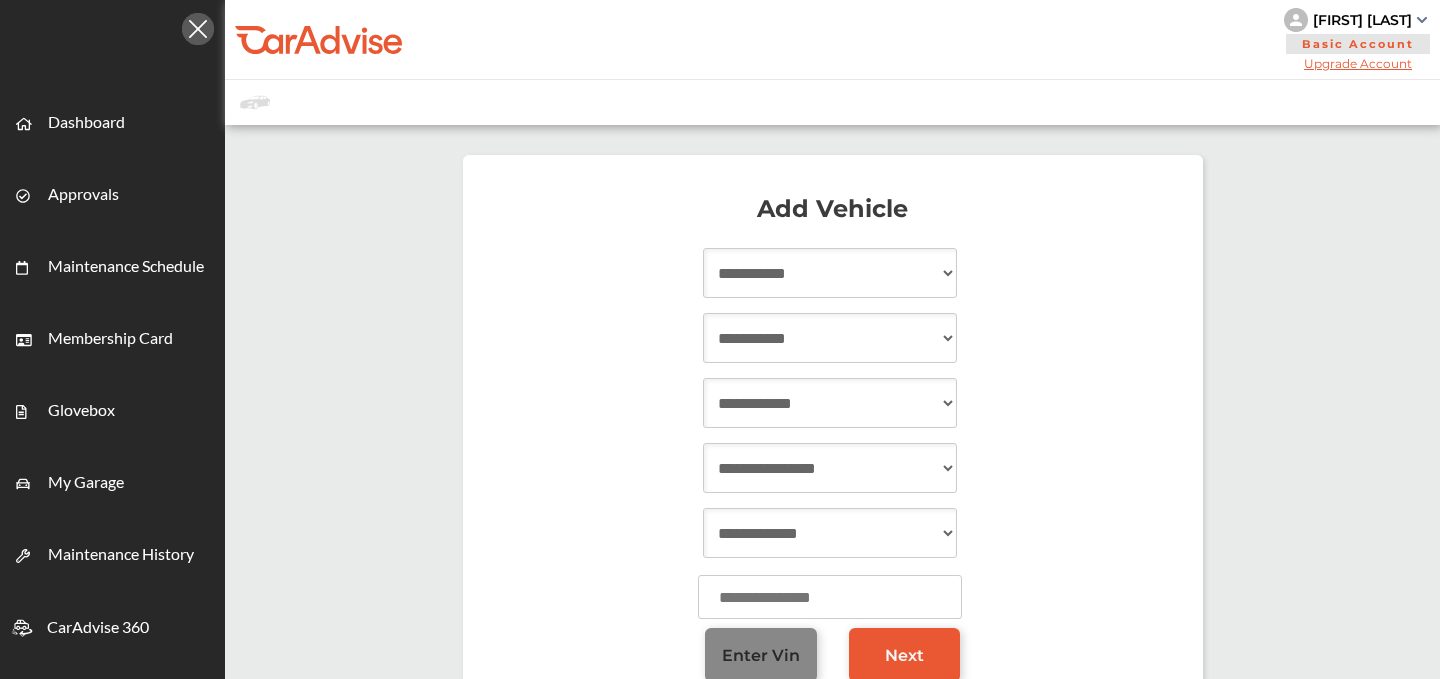 click on "Enter Vin" at bounding box center [761, 655] 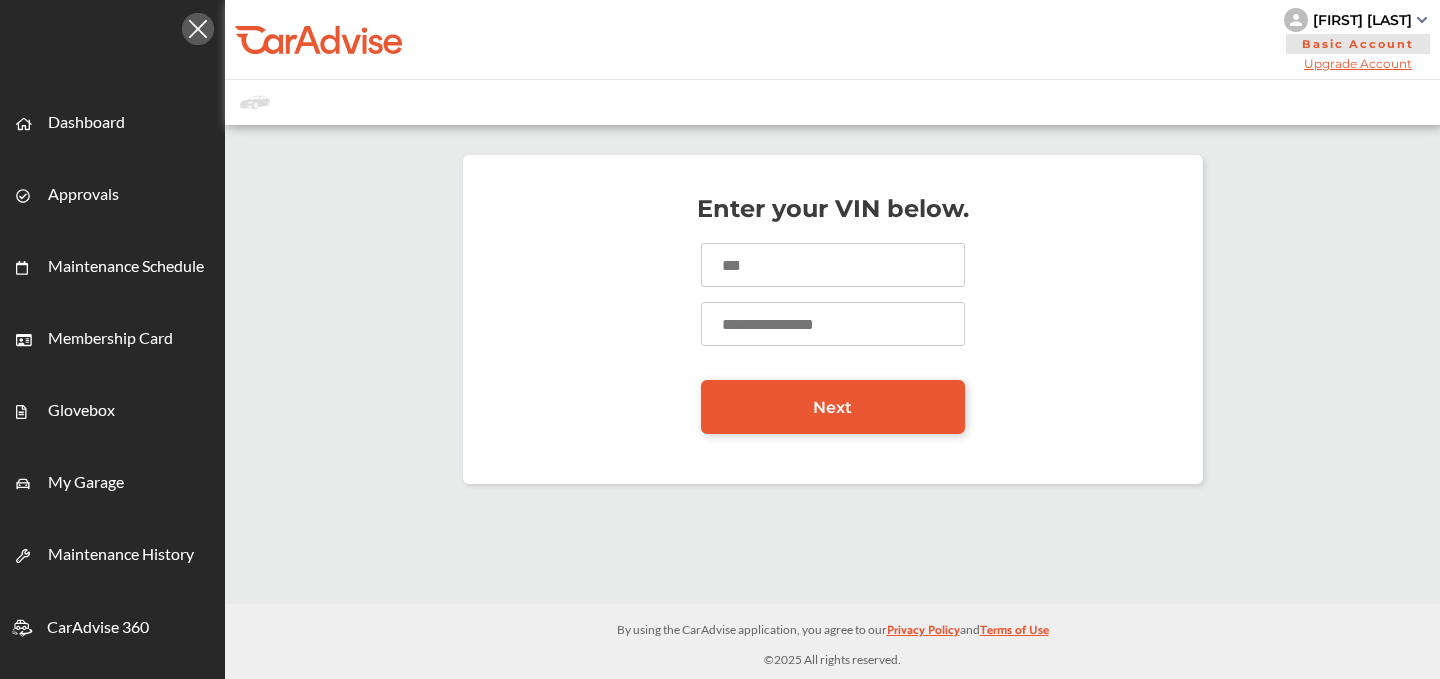 click at bounding box center [833, 265] 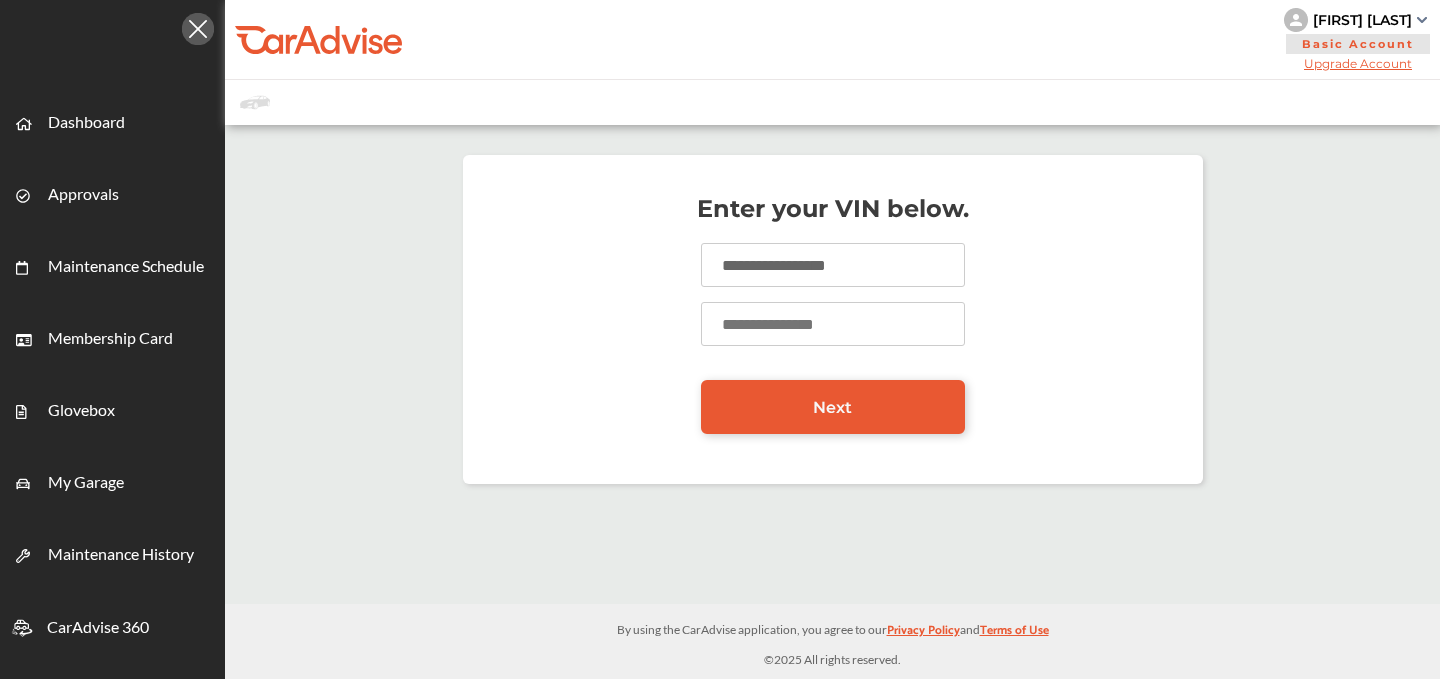 type on "**********" 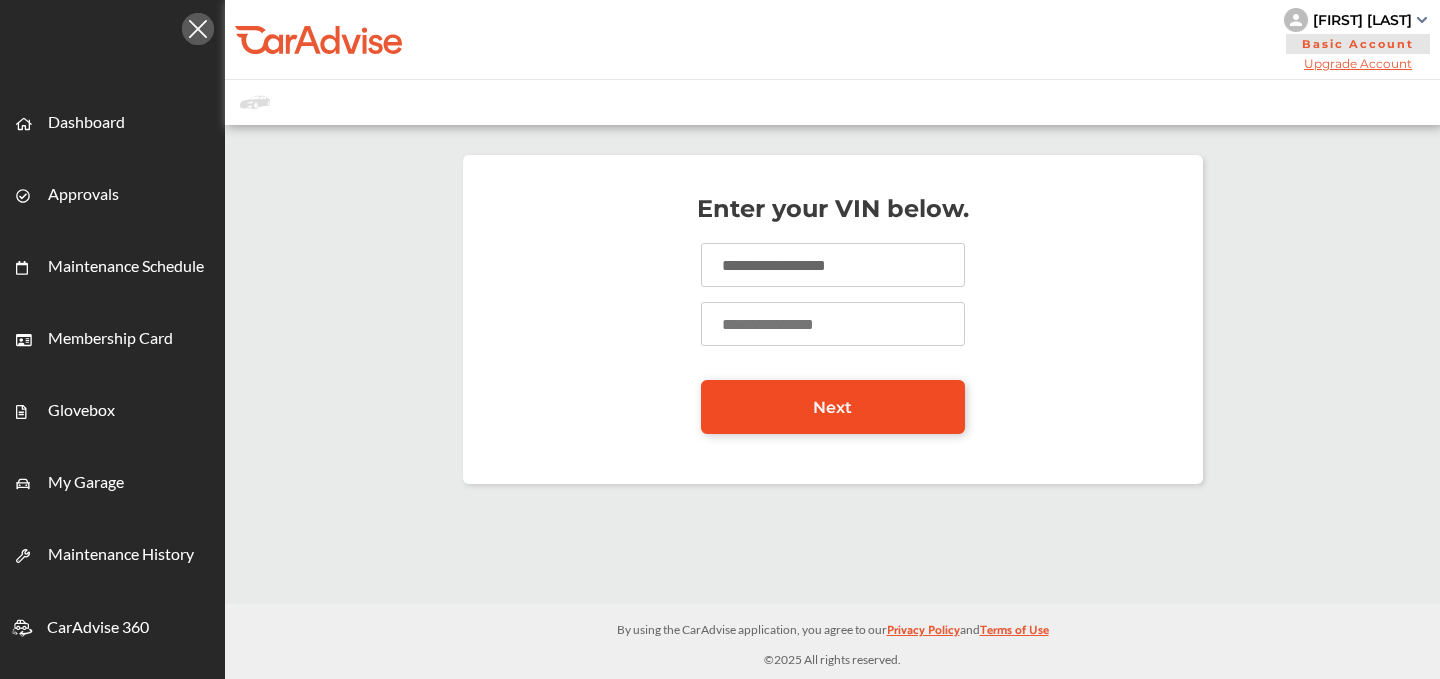 type on "*****" 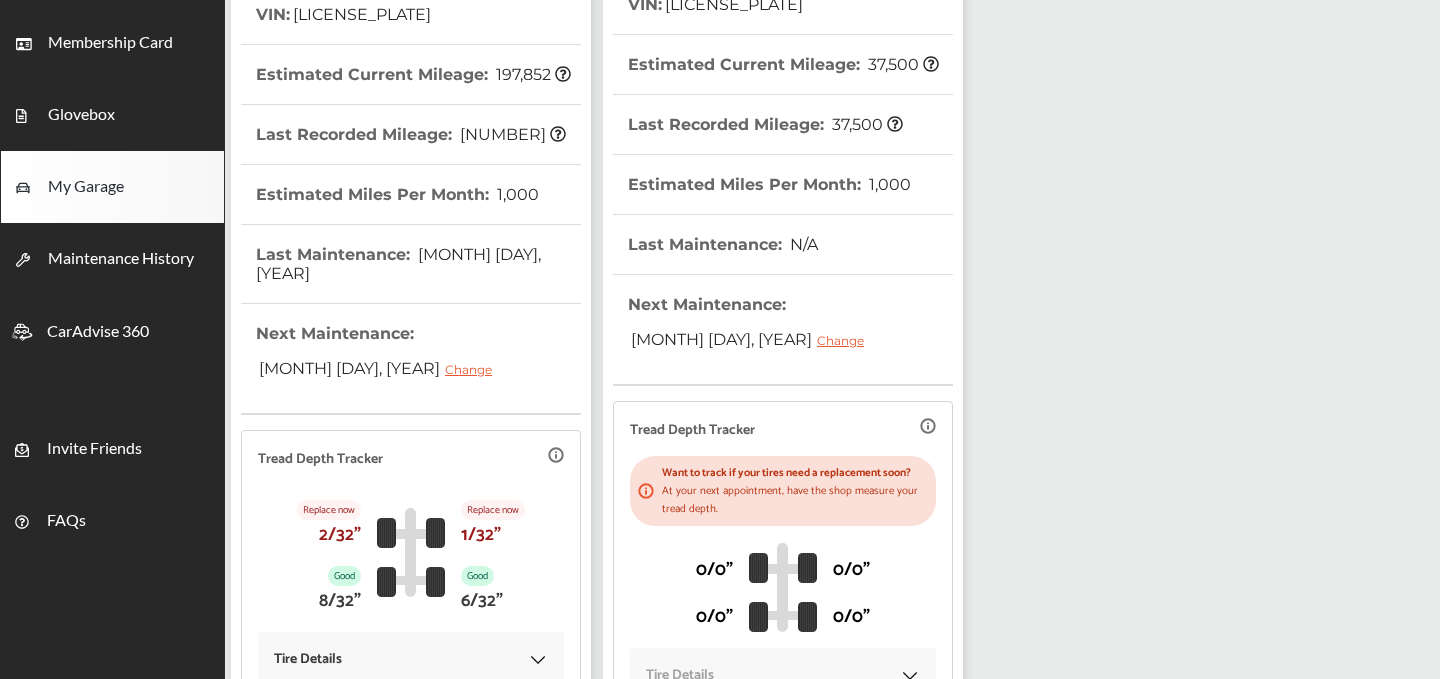 scroll, scrollTop: 0, scrollLeft: 0, axis: both 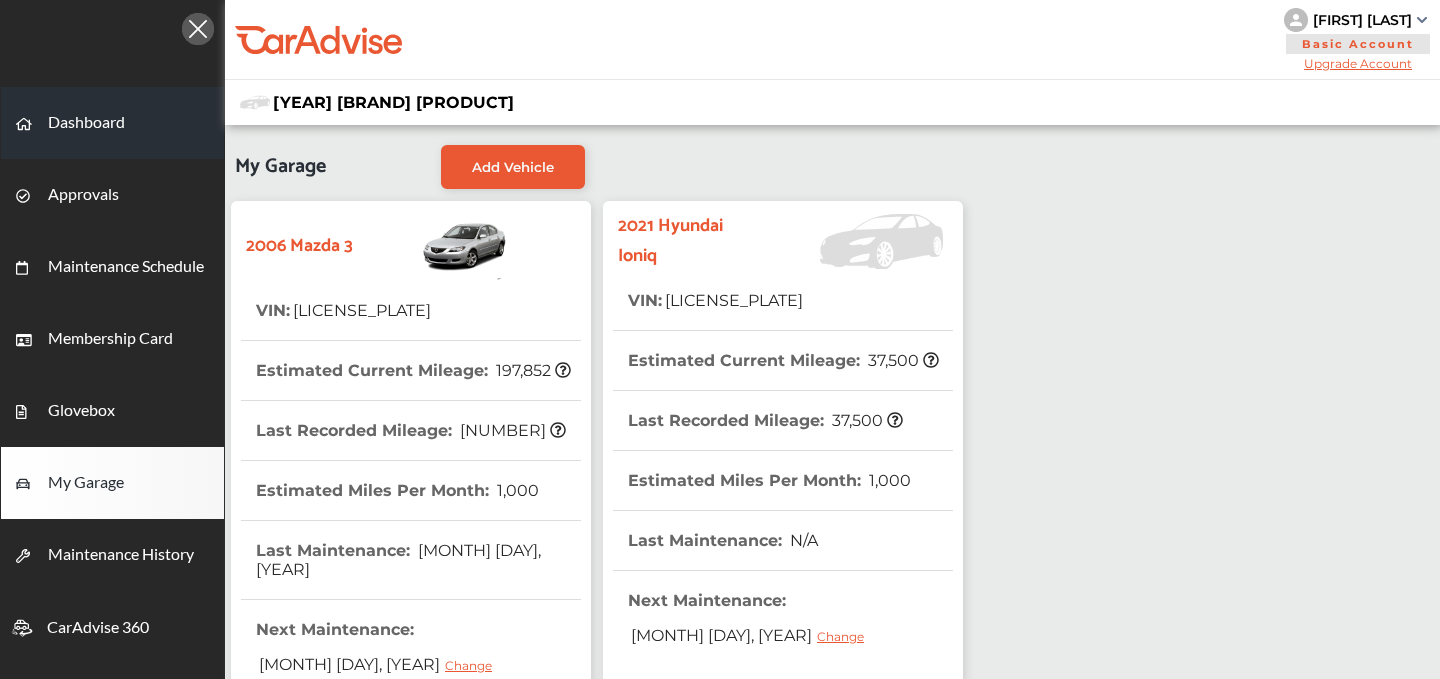 click on "Dashboard" at bounding box center [86, 125] 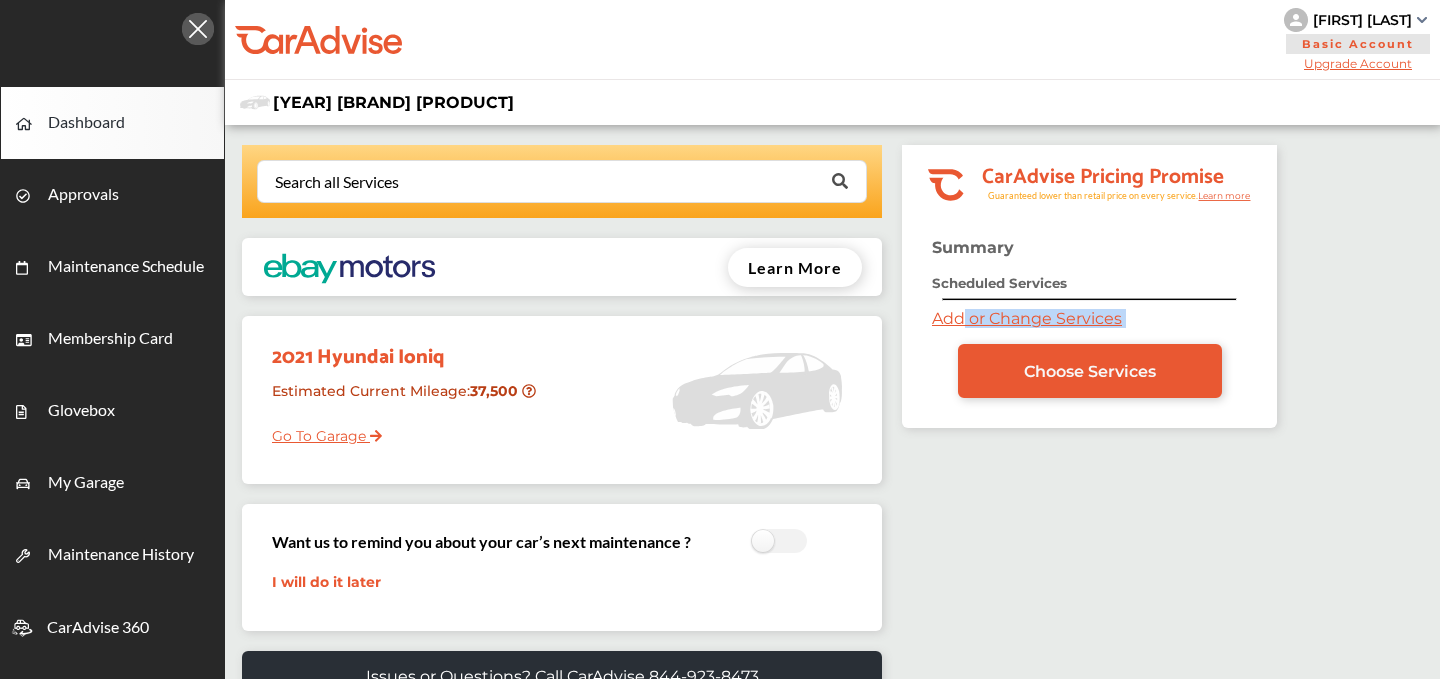 click on "Summary Scheduled Services Add or Change Services Choose Services" at bounding box center [1089, 333] 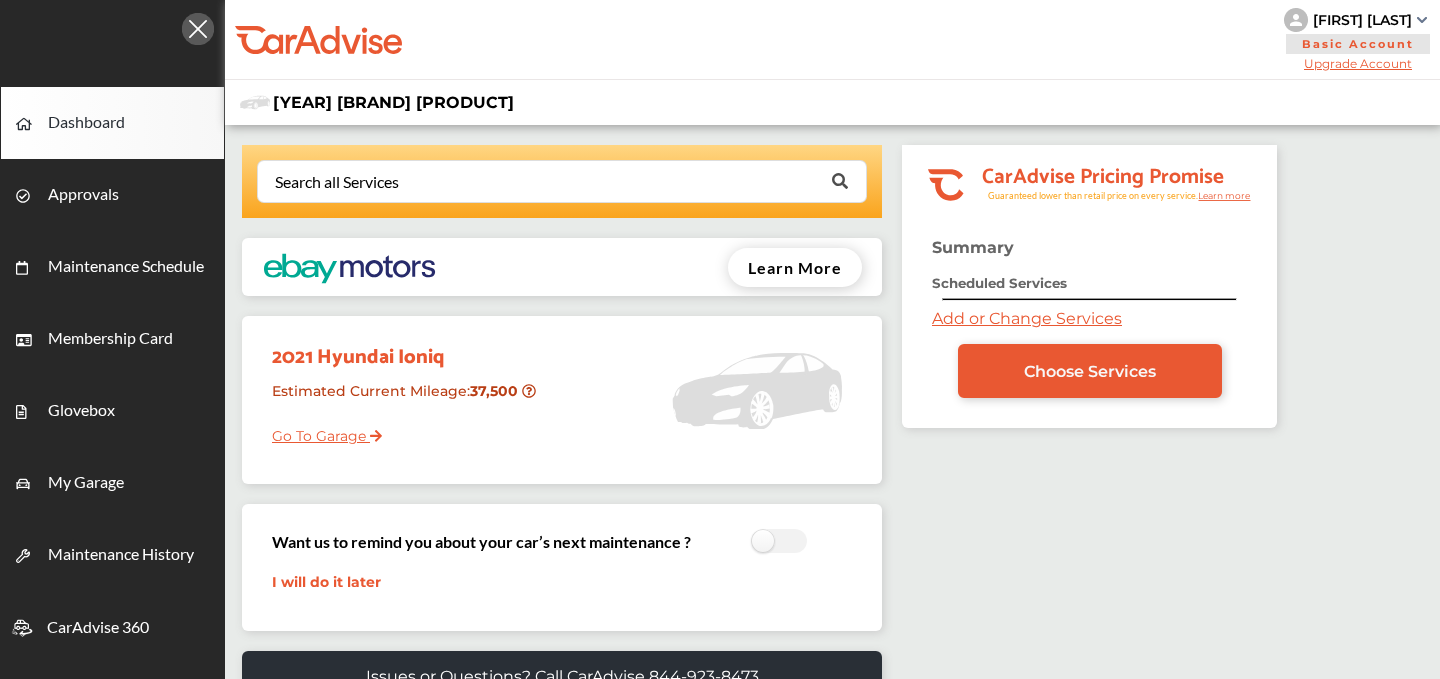 click on "Add or Change Services" at bounding box center (1027, 318) 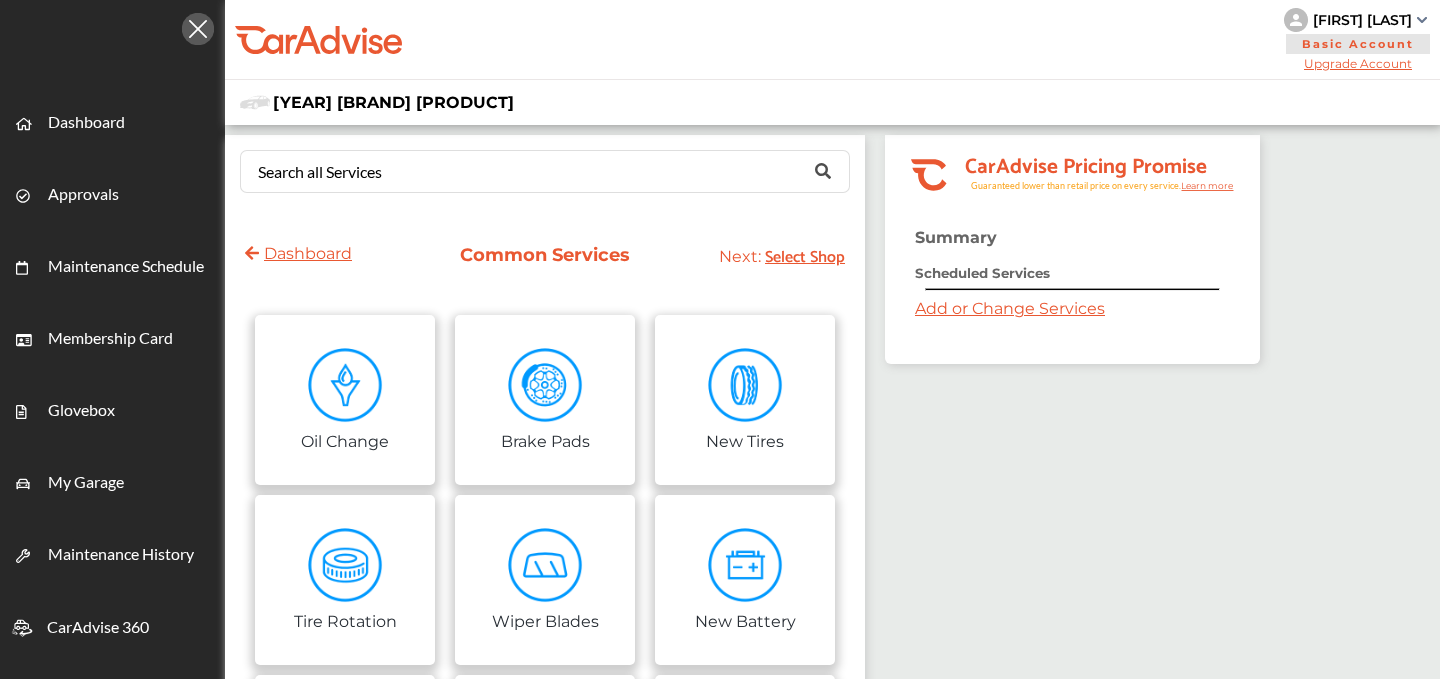 click on "Summary Scheduled Services Add or Change Services" at bounding box center (1072, 296) 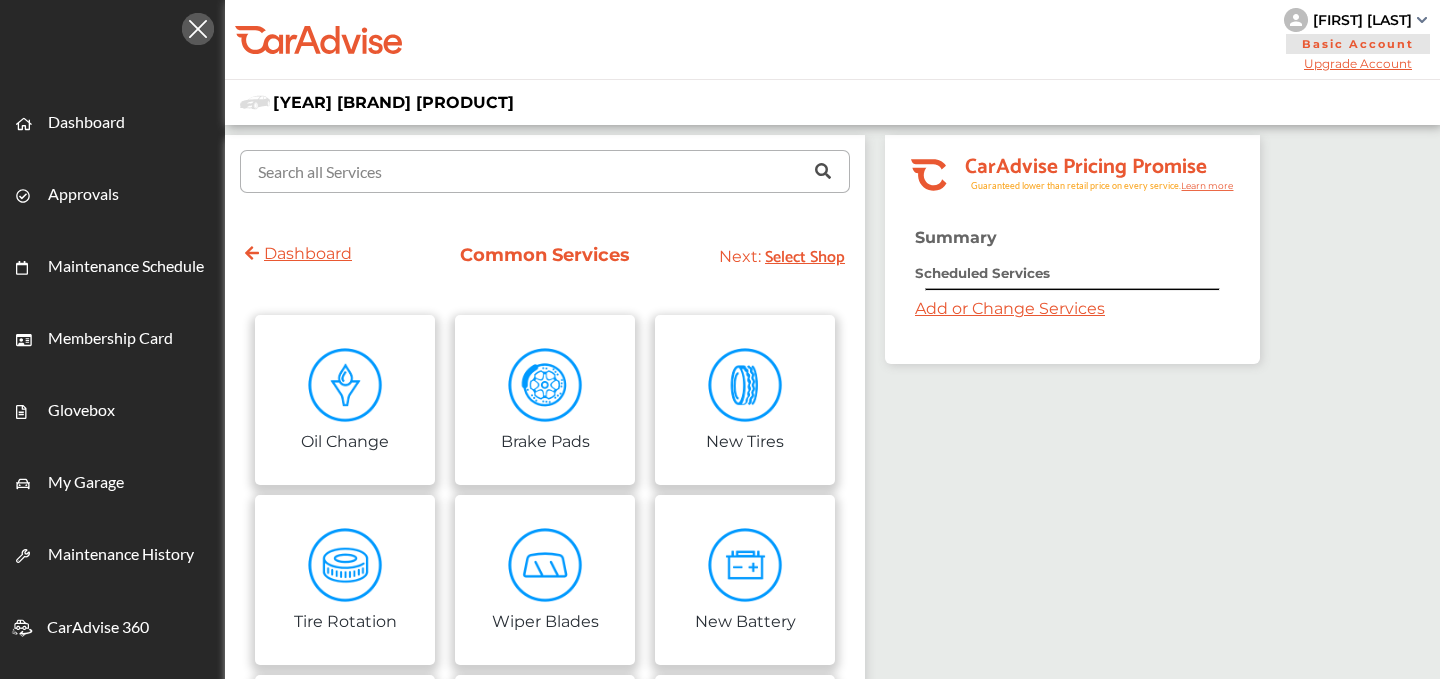 click at bounding box center [540, 170] 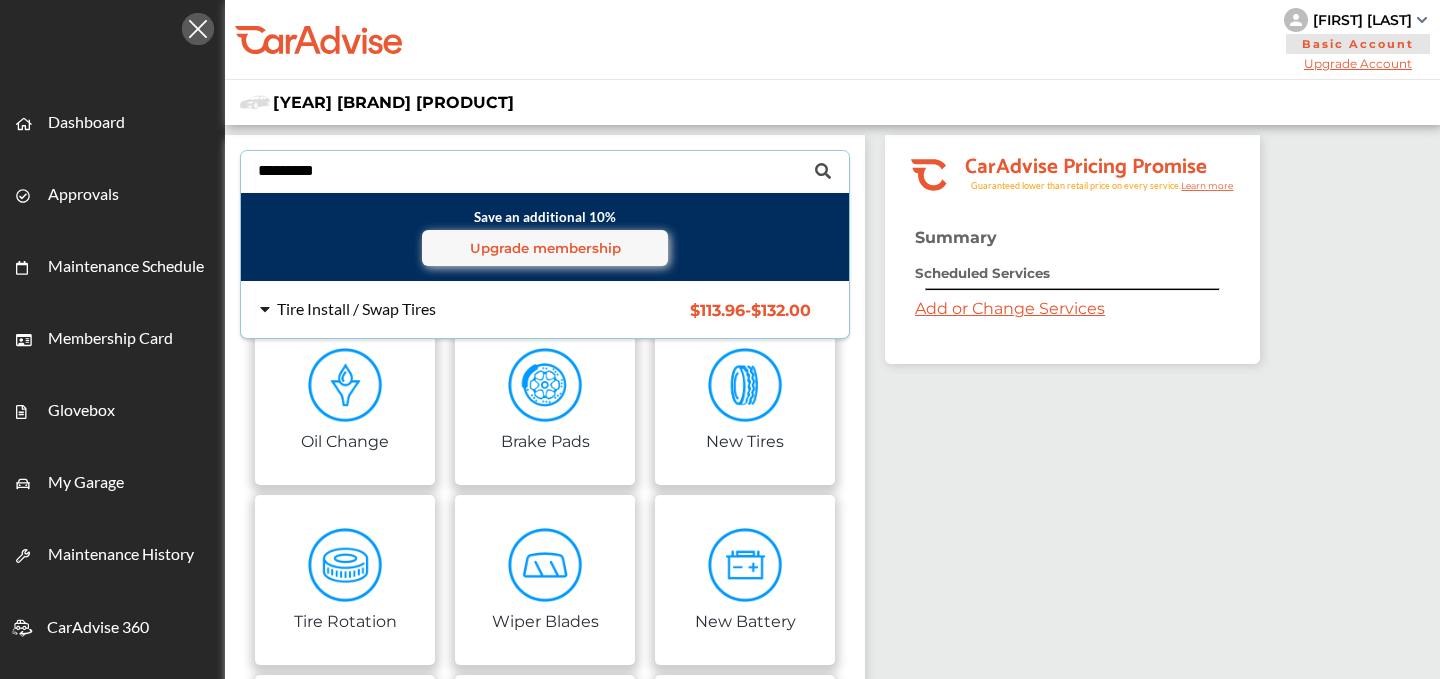 type on "*********" 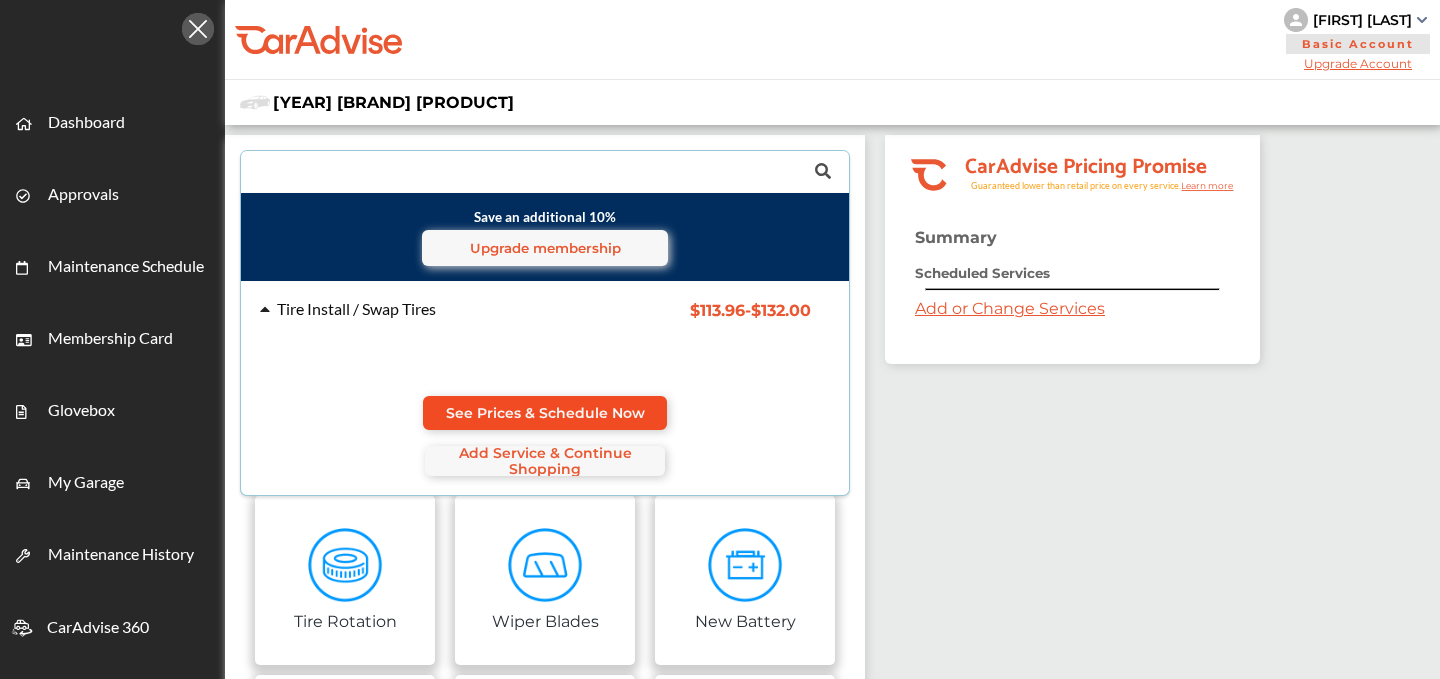 click on "See Prices & Schedule Now" at bounding box center [545, 413] 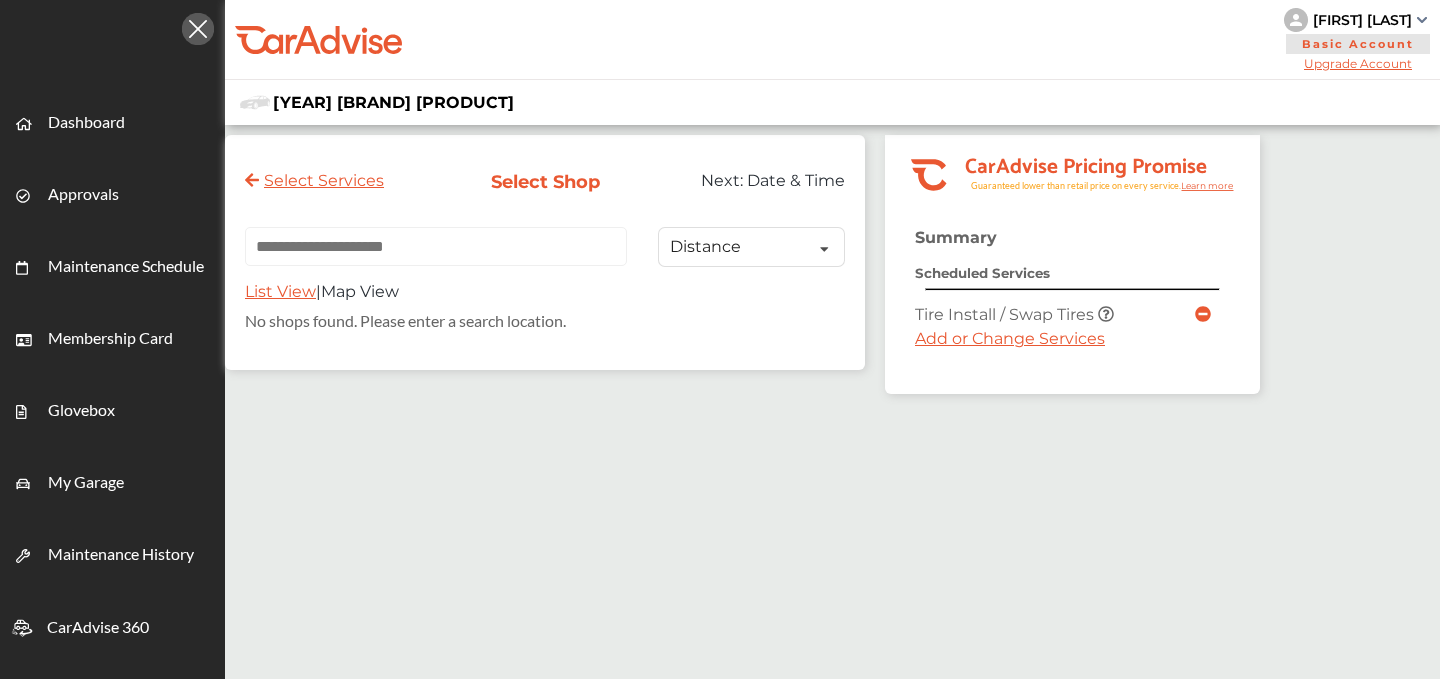 click on "Summary Scheduled Services Tire Install / Swap Tires   Add or Change Services" at bounding box center [1072, 311] 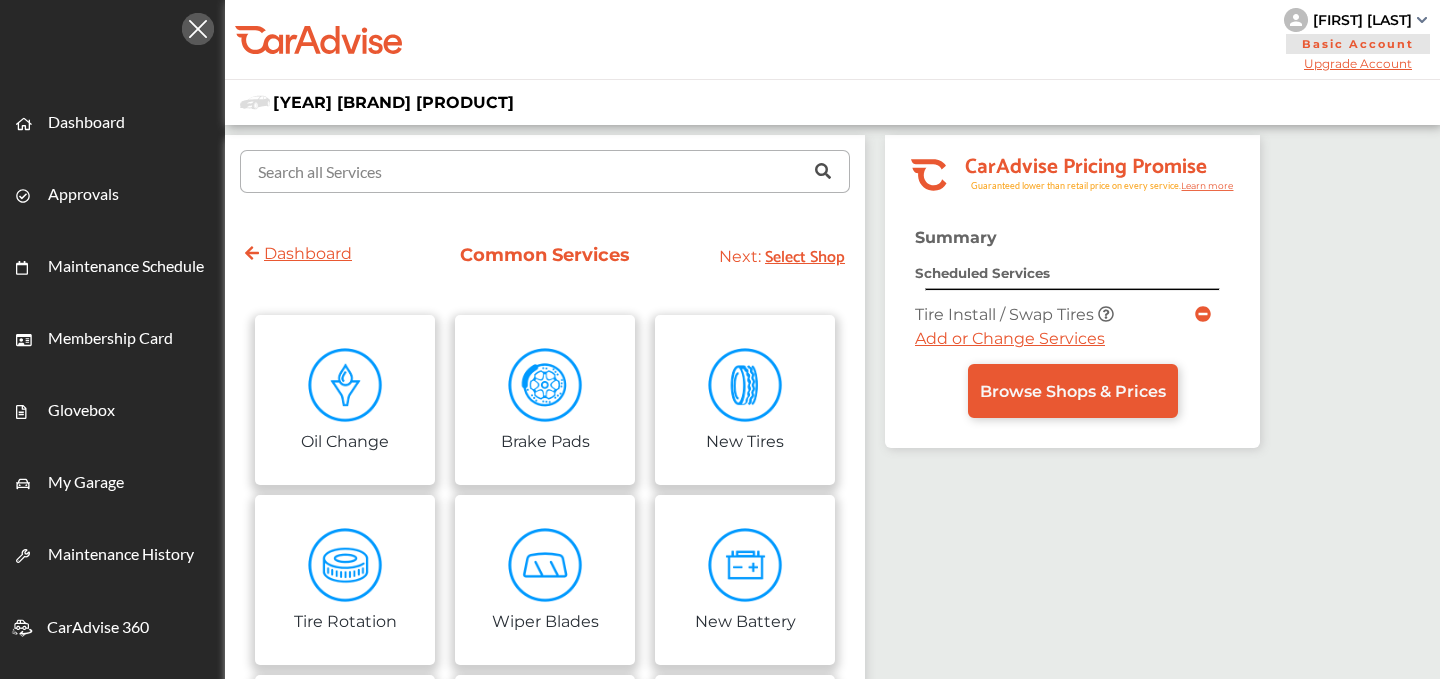 drag, startPoint x: 361, startPoint y: 182, endPoint x: 354, endPoint y: 166, distance: 17.464249 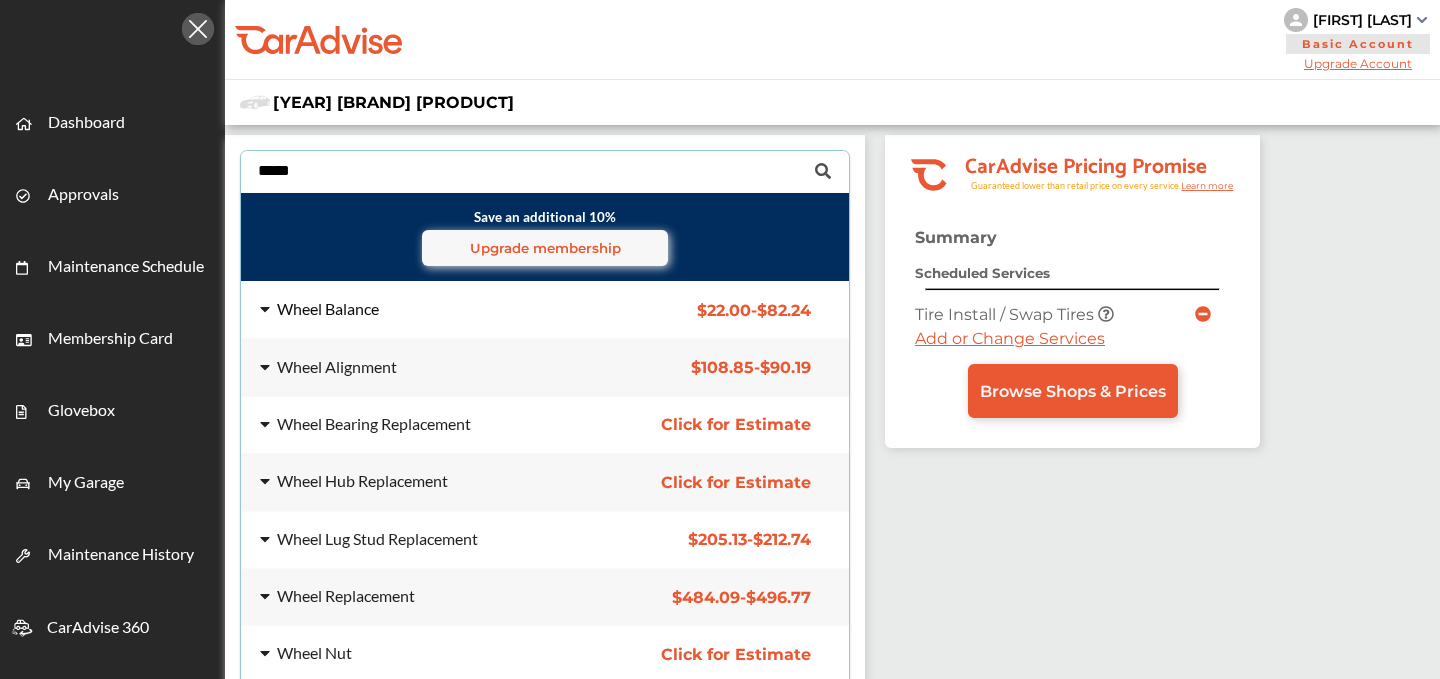 type on "*****" 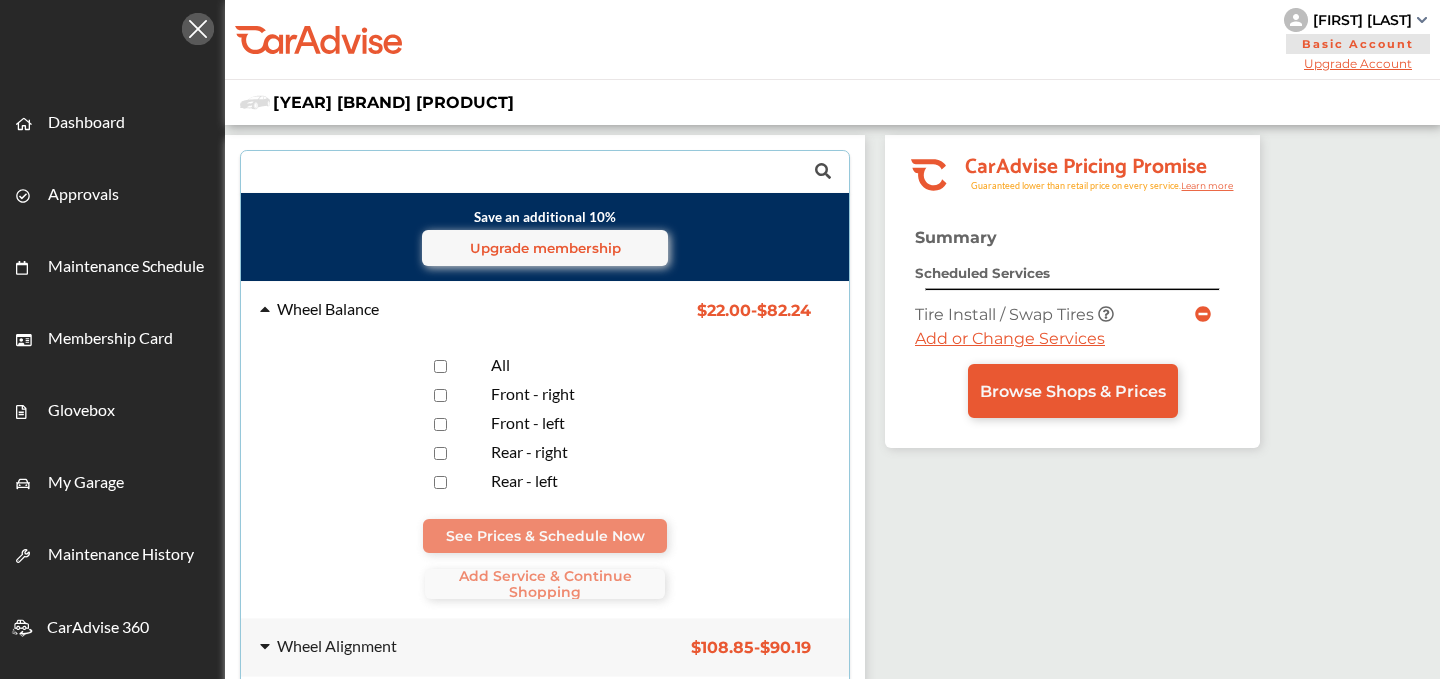 click at bounding box center [440, 366] 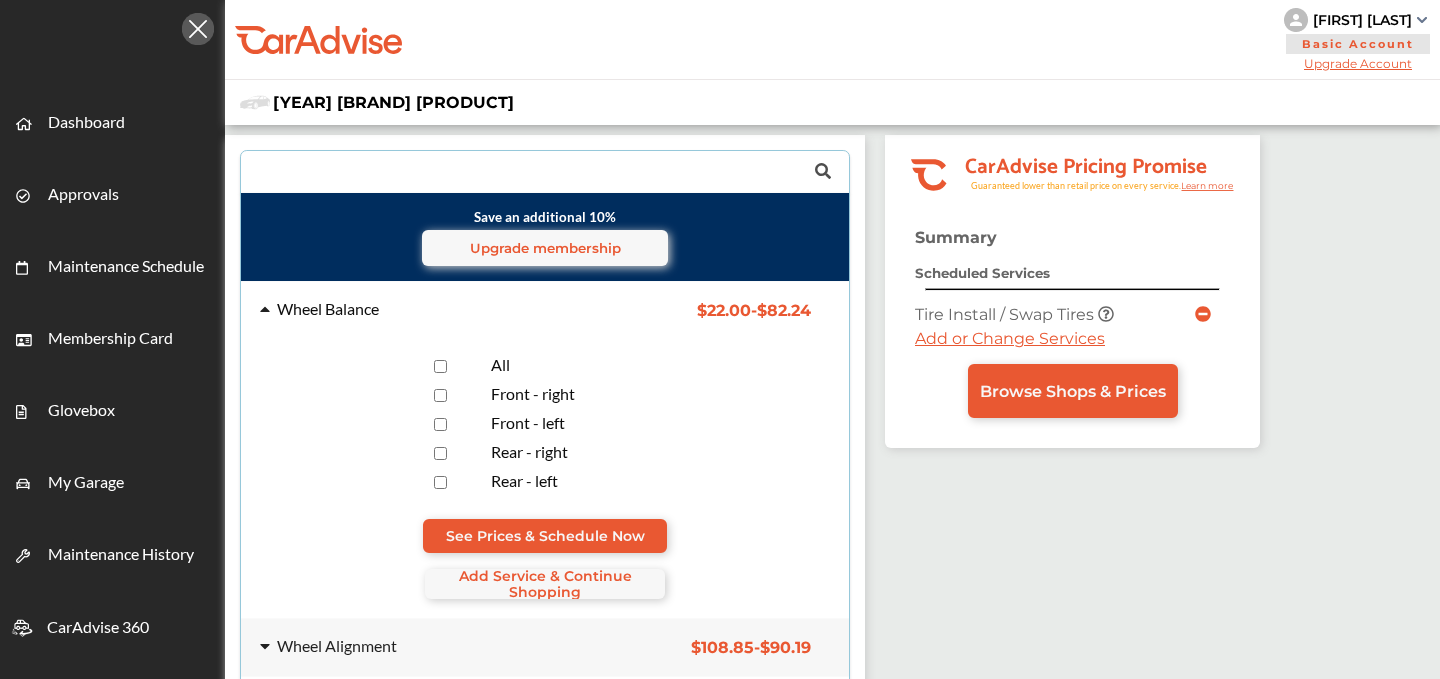 click on "Wheel Balance $22.00  -  $82.24 Wheel Balance $22.00  -  $82.24 All   Front - right   Front - left   Rear - right   Rear - left   See Prices & Schedule Now Add Service & Continue Shopping" at bounding box center (545, 450) 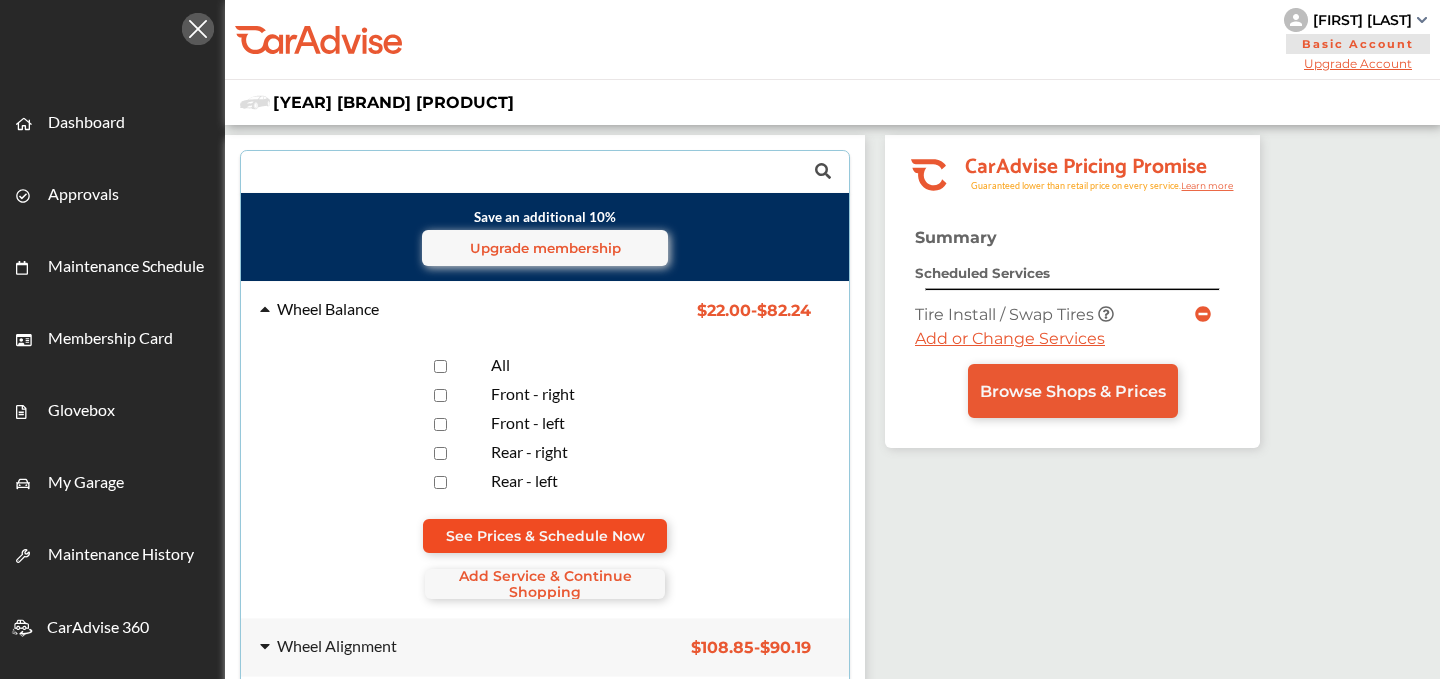 click on "See Prices & Schedule Now" at bounding box center [545, 536] 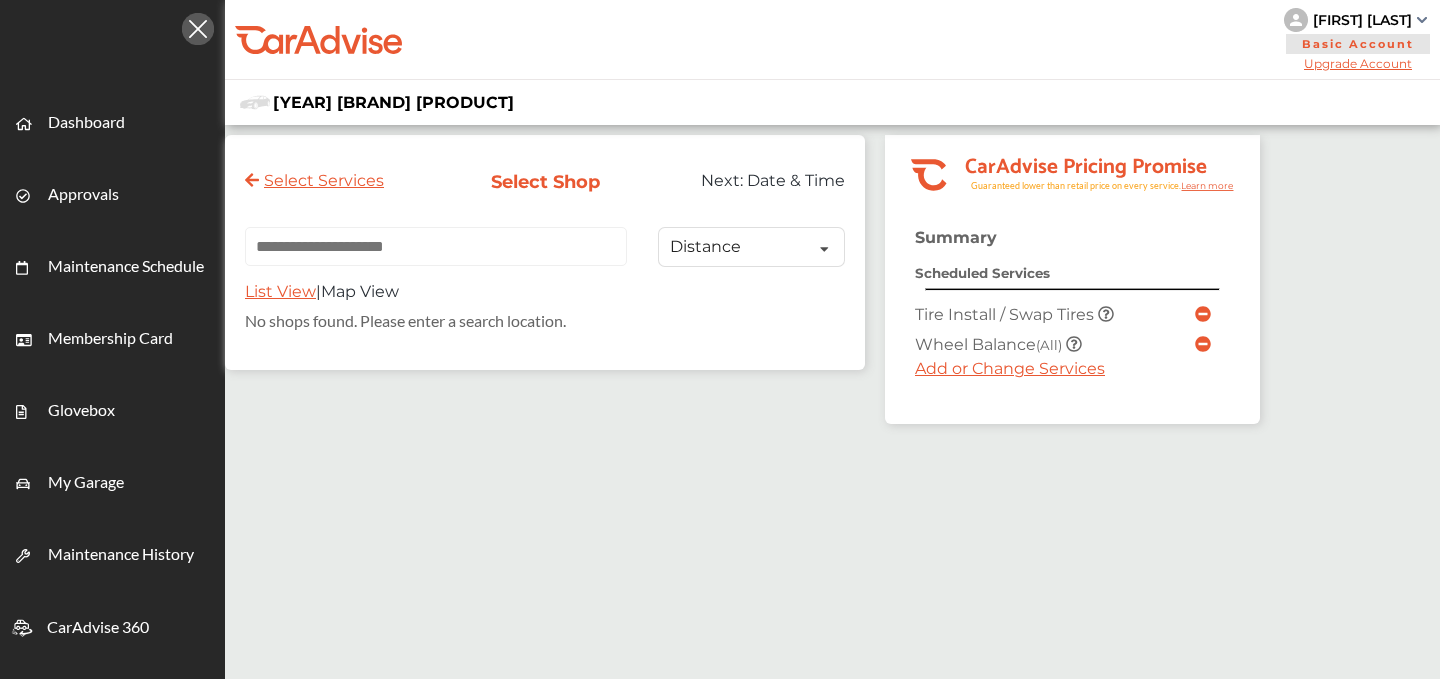 click on "Wheel Balance  (All)" at bounding box center (990, 344) 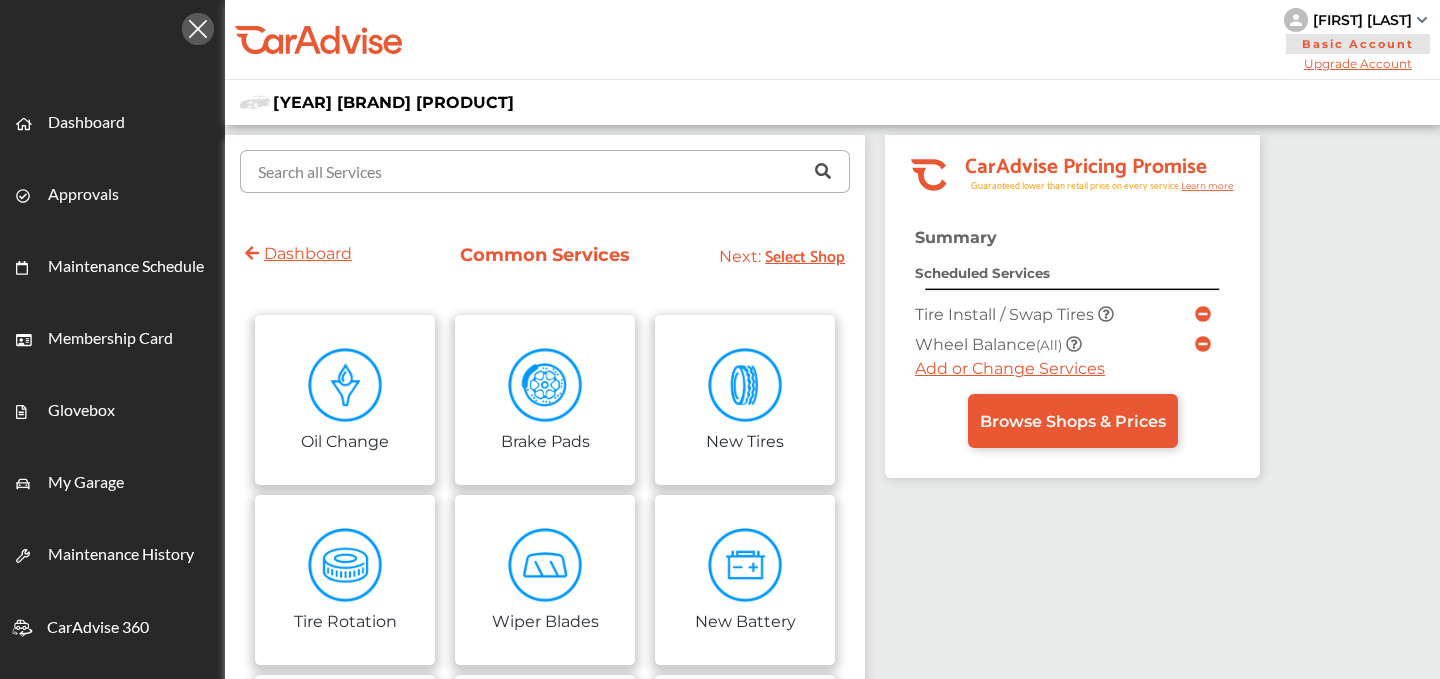click on "Search all Services Looking for something we don’t seem to have?   Contact us." at bounding box center (545, 171) 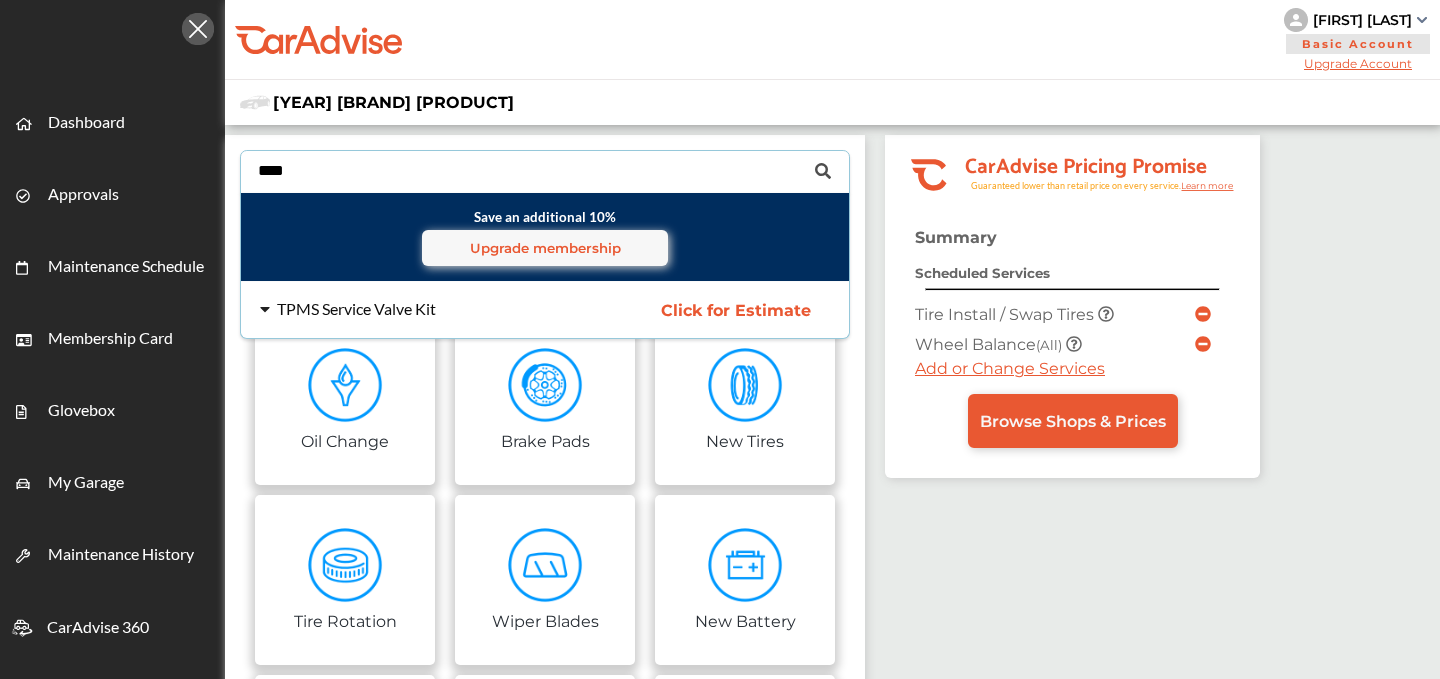 type on "****" 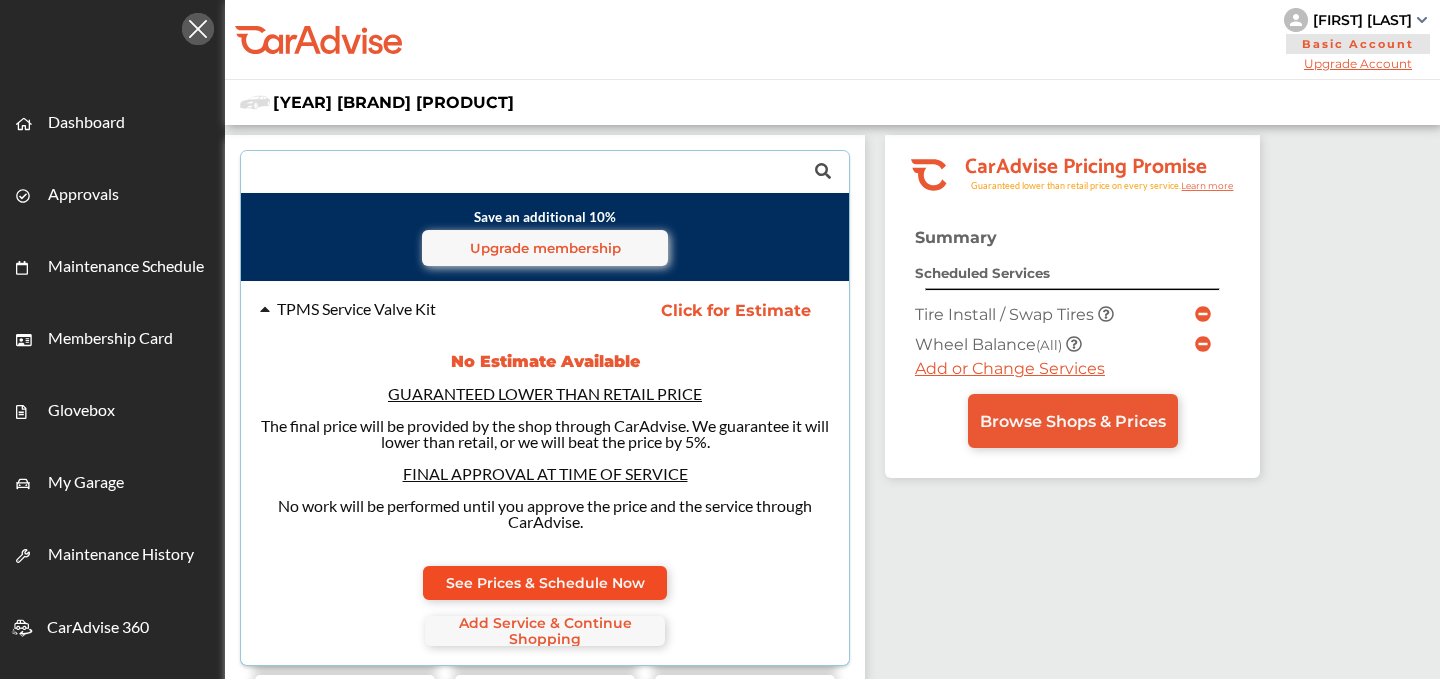 click on "See Prices & Schedule Now" at bounding box center [545, 583] 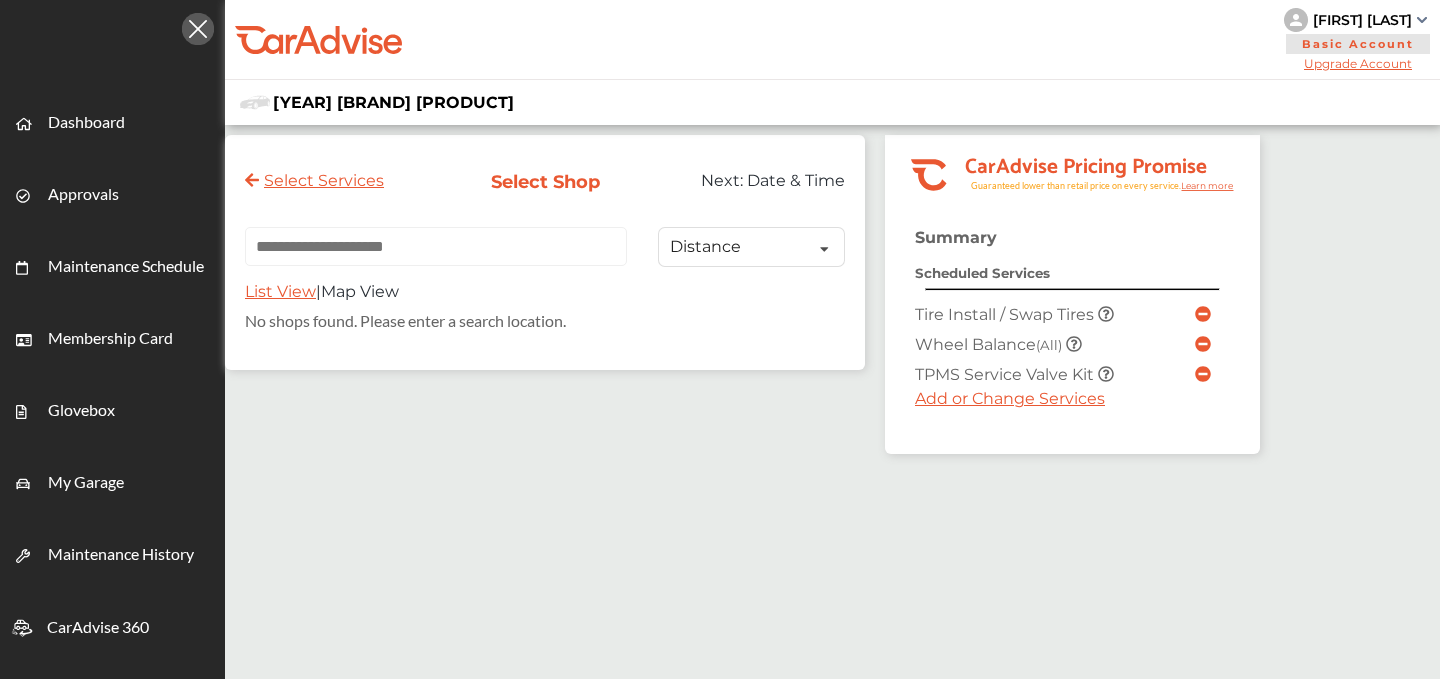 click at bounding box center (436, 246) 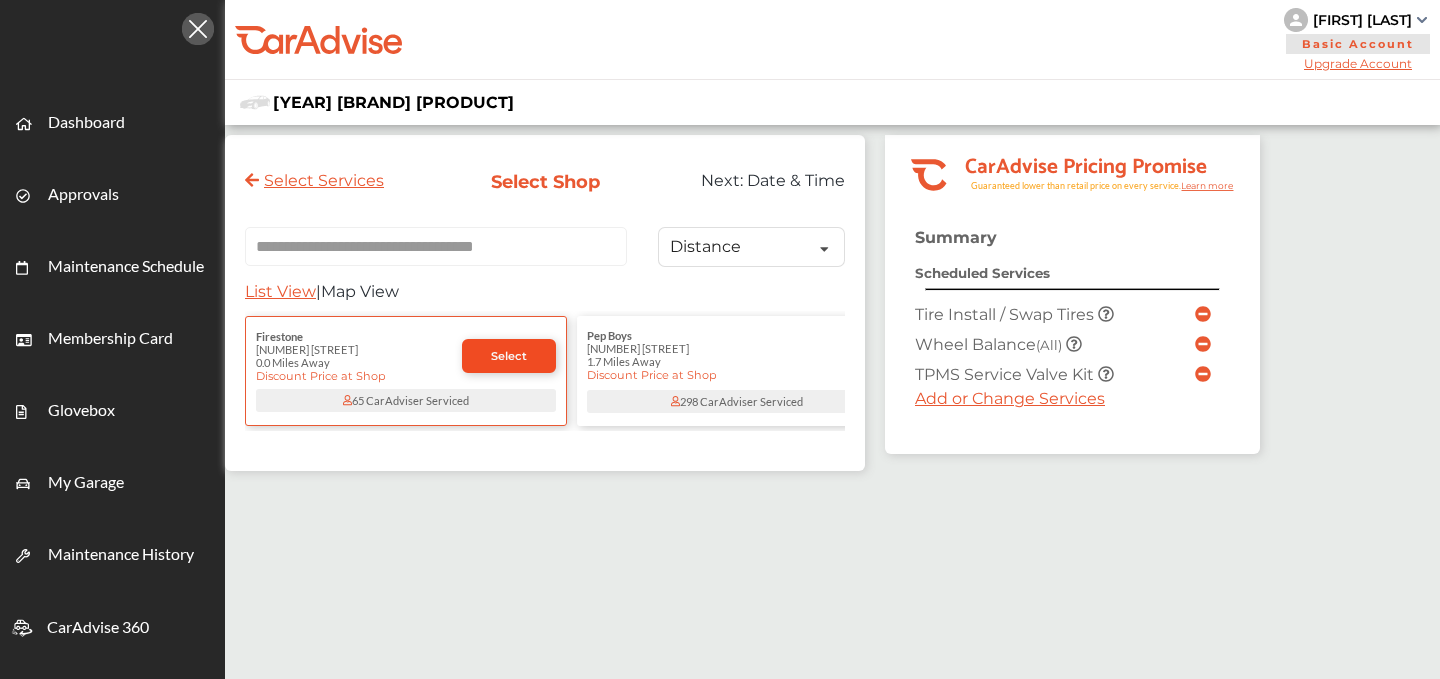 type on "**********" 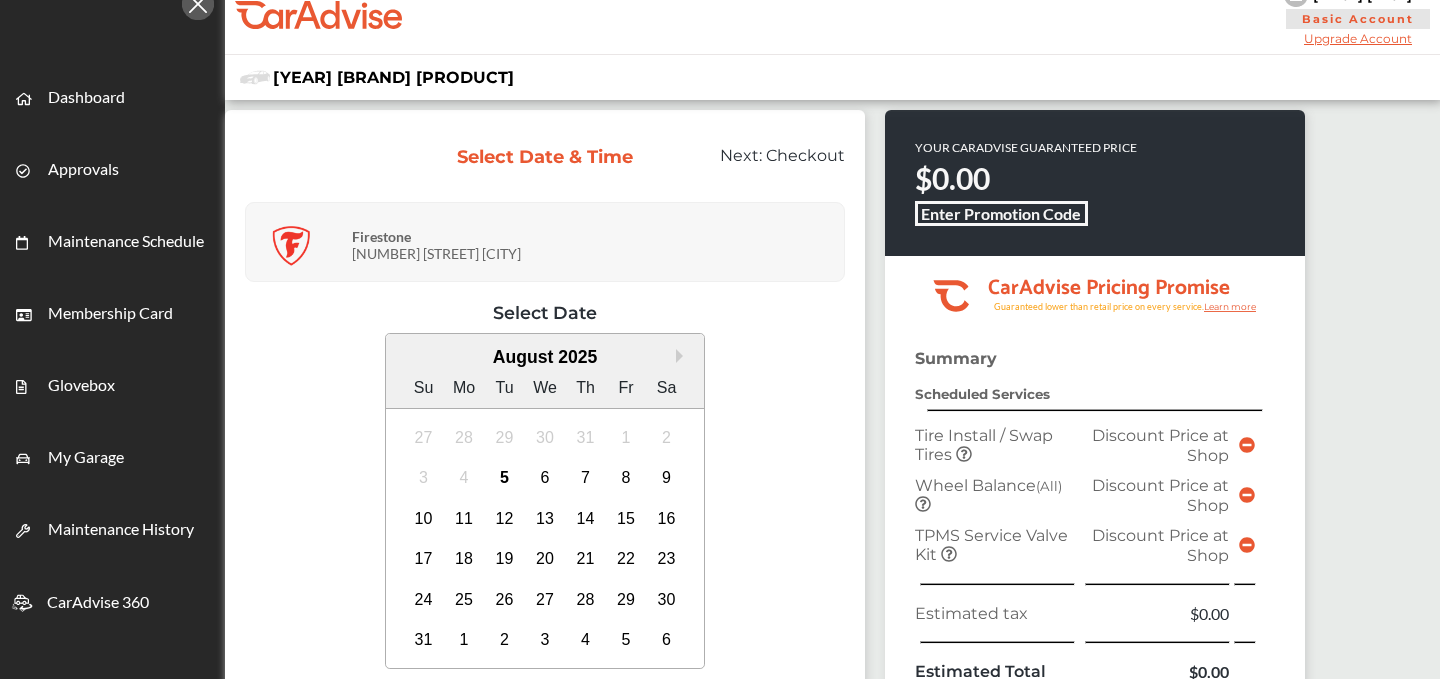 scroll, scrollTop: 214, scrollLeft: 0, axis: vertical 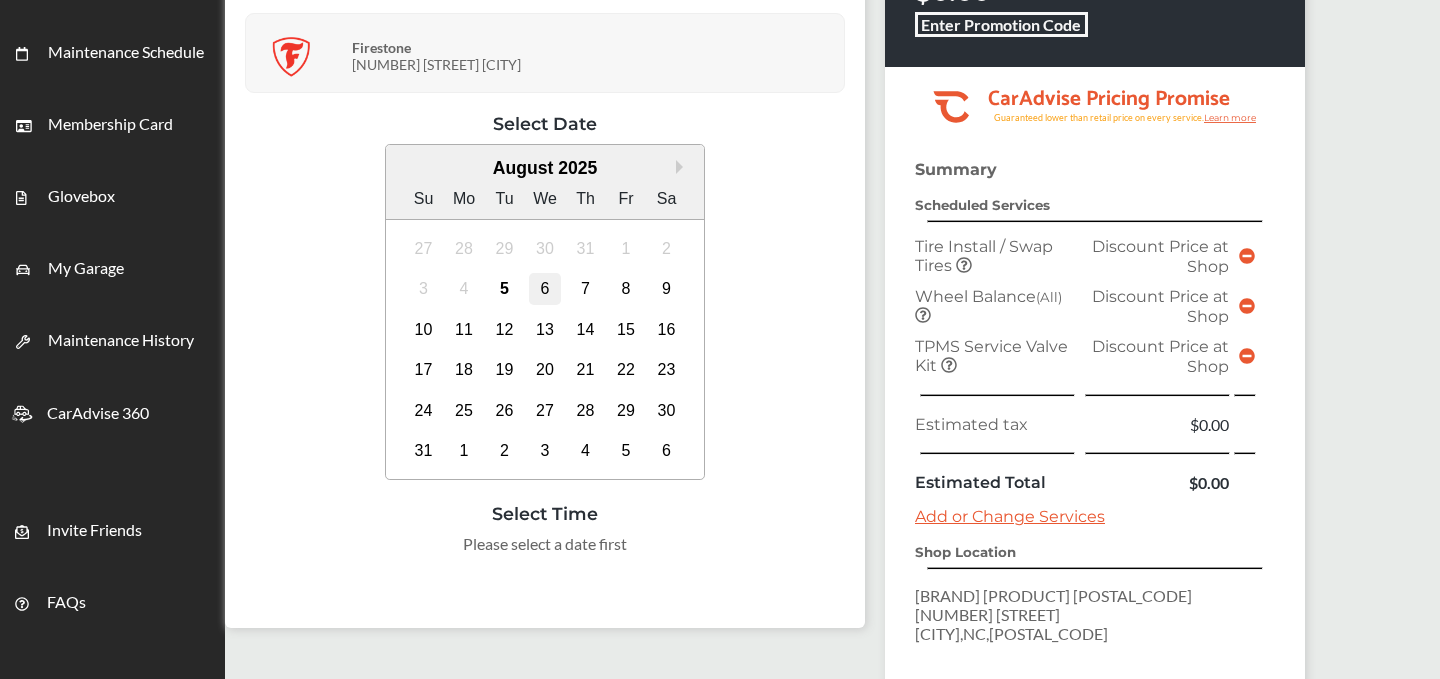 click on "6" at bounding box center (545, 289) 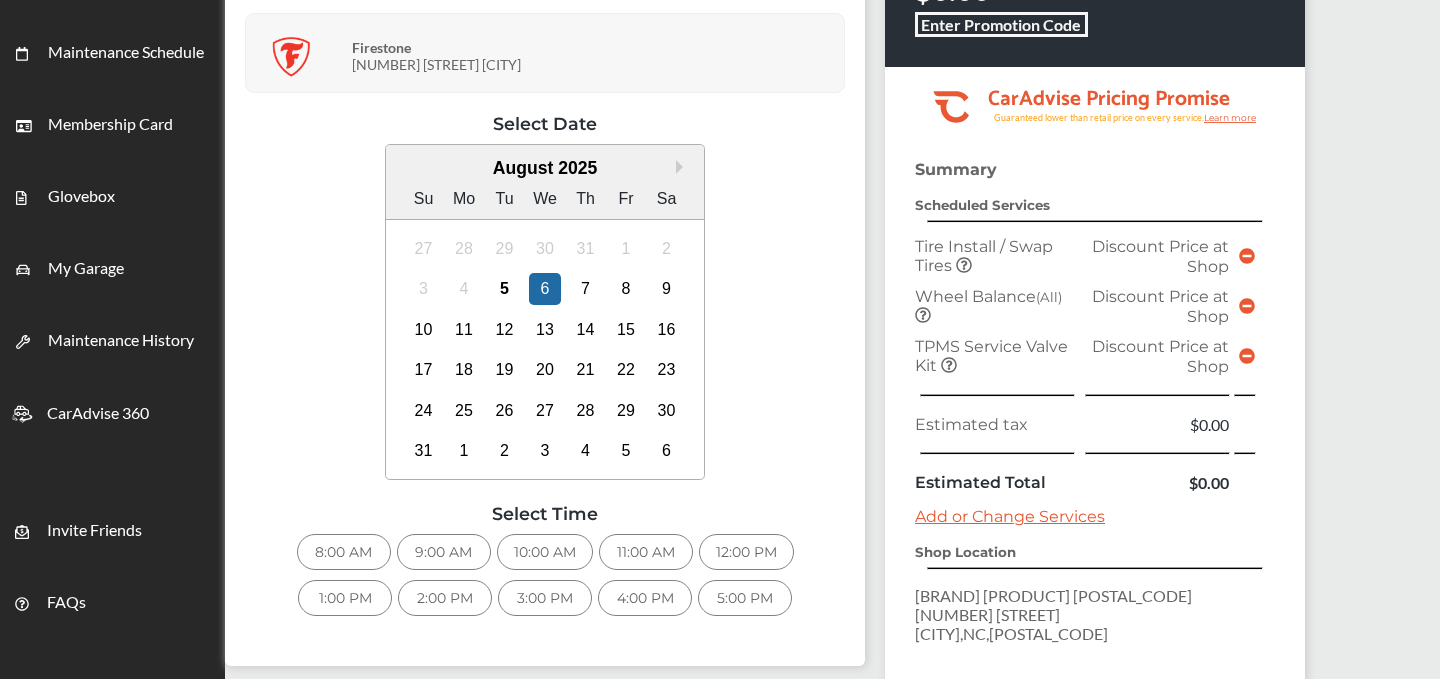 scroll, scrollTop: 323, scrollLeft: 0, axis: vertical 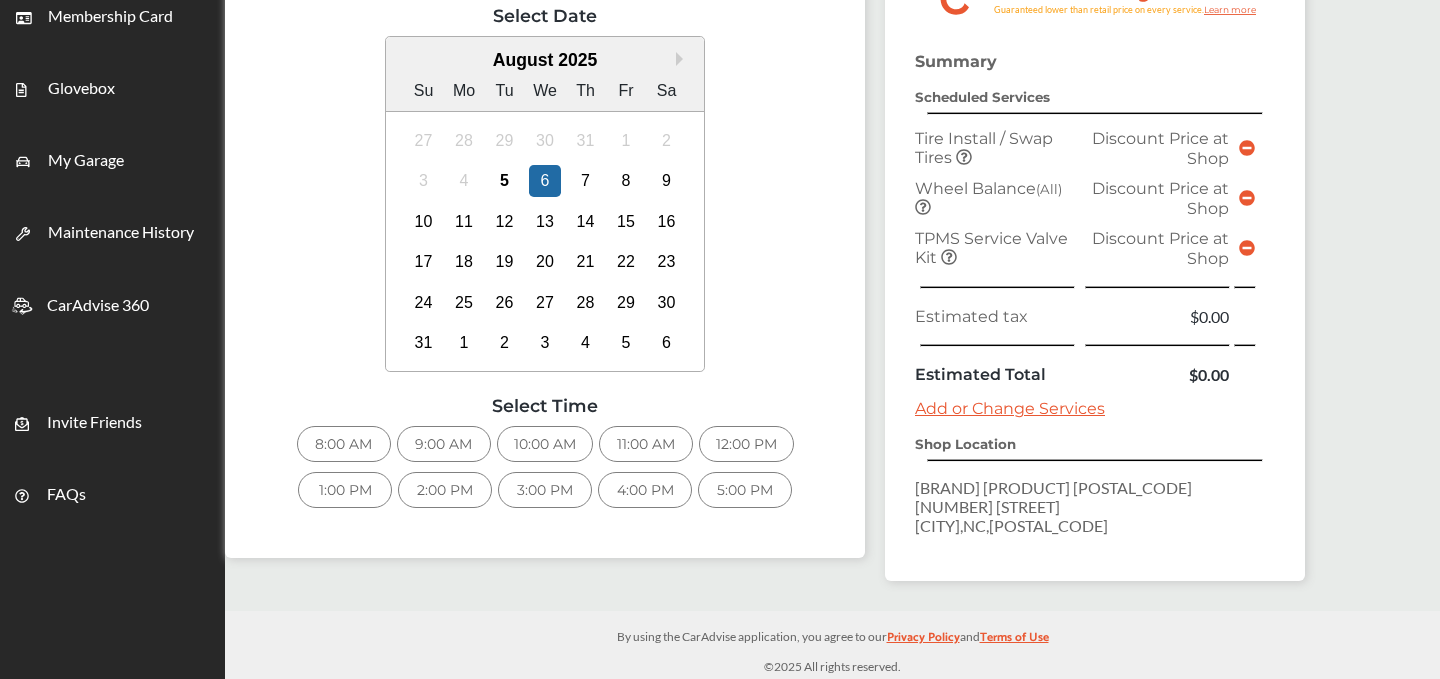 click on "8:00 AM" at bounding box center [344, 444] 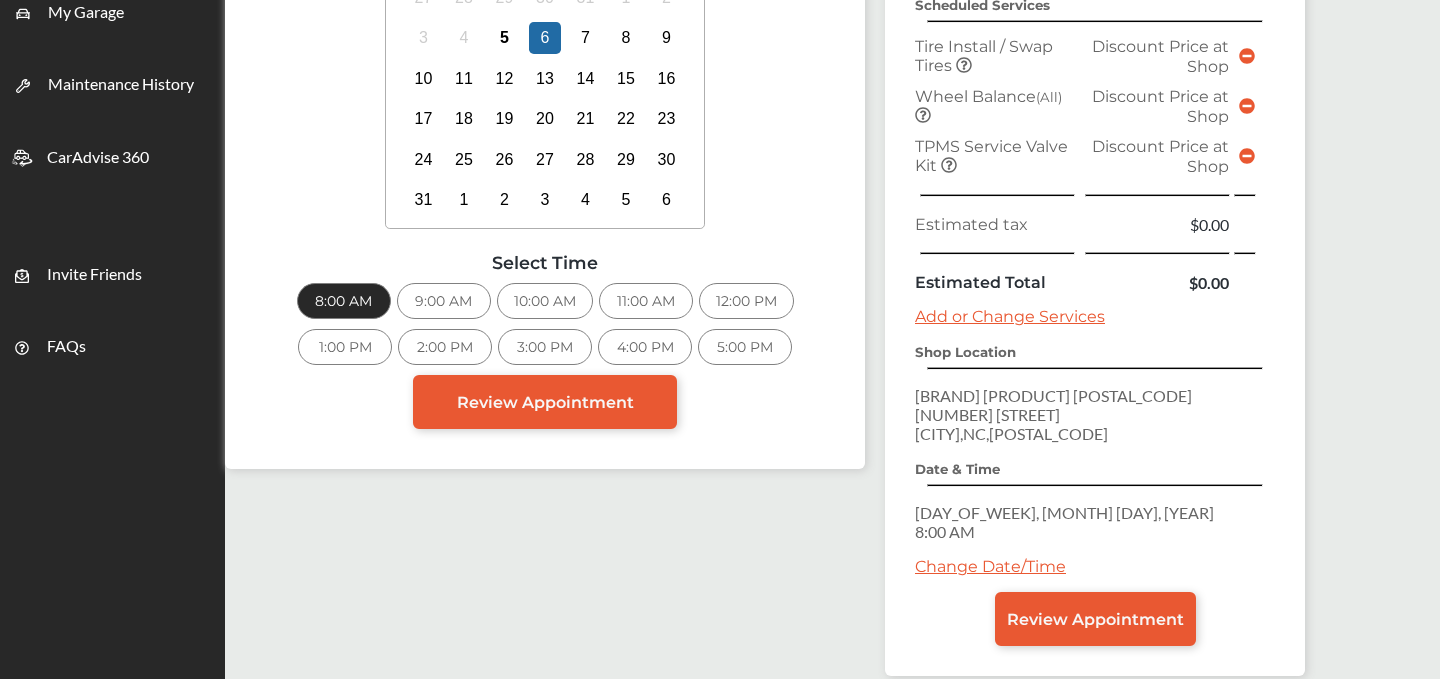 scroll, scrollTop: 469, scrollLeft: 0, axis: vertical 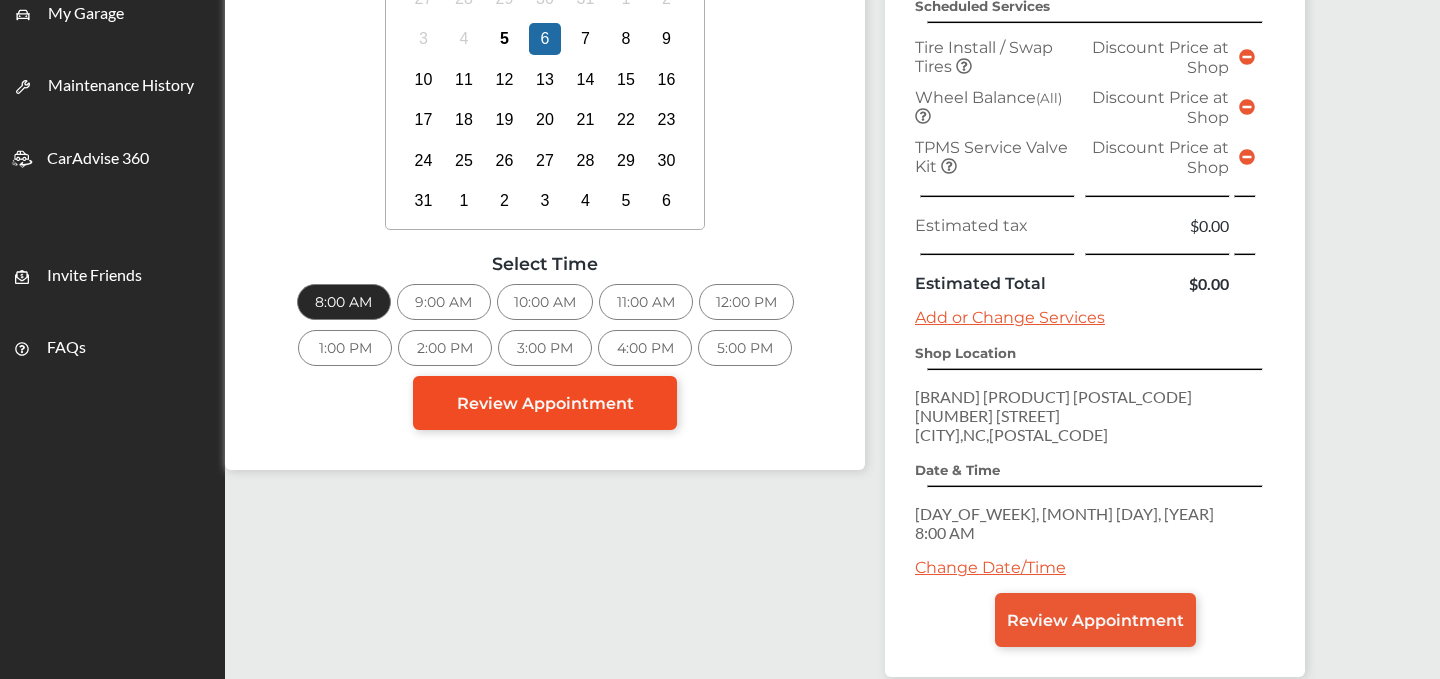 click on "Review Appointment" at bounding box center [545, 403] 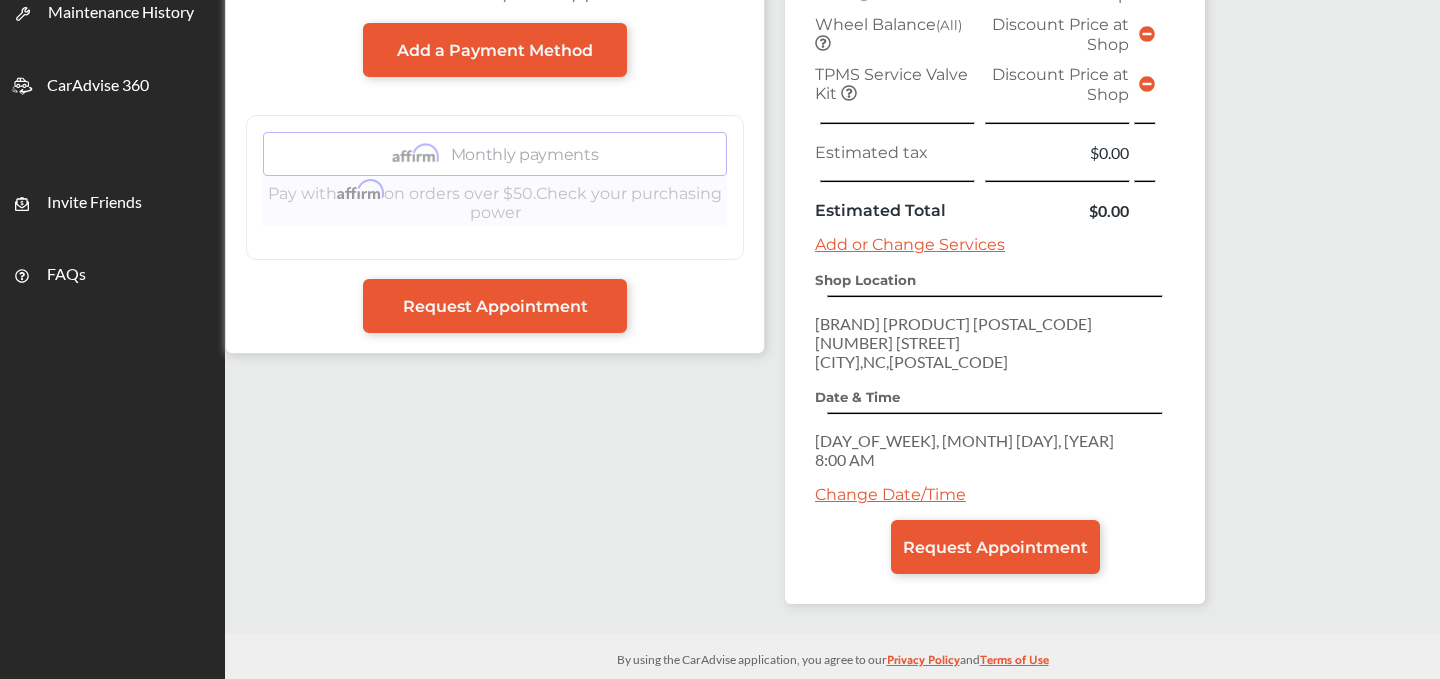 scroll, scrollTop: 569, scrollLeft: 0, axis: vertical 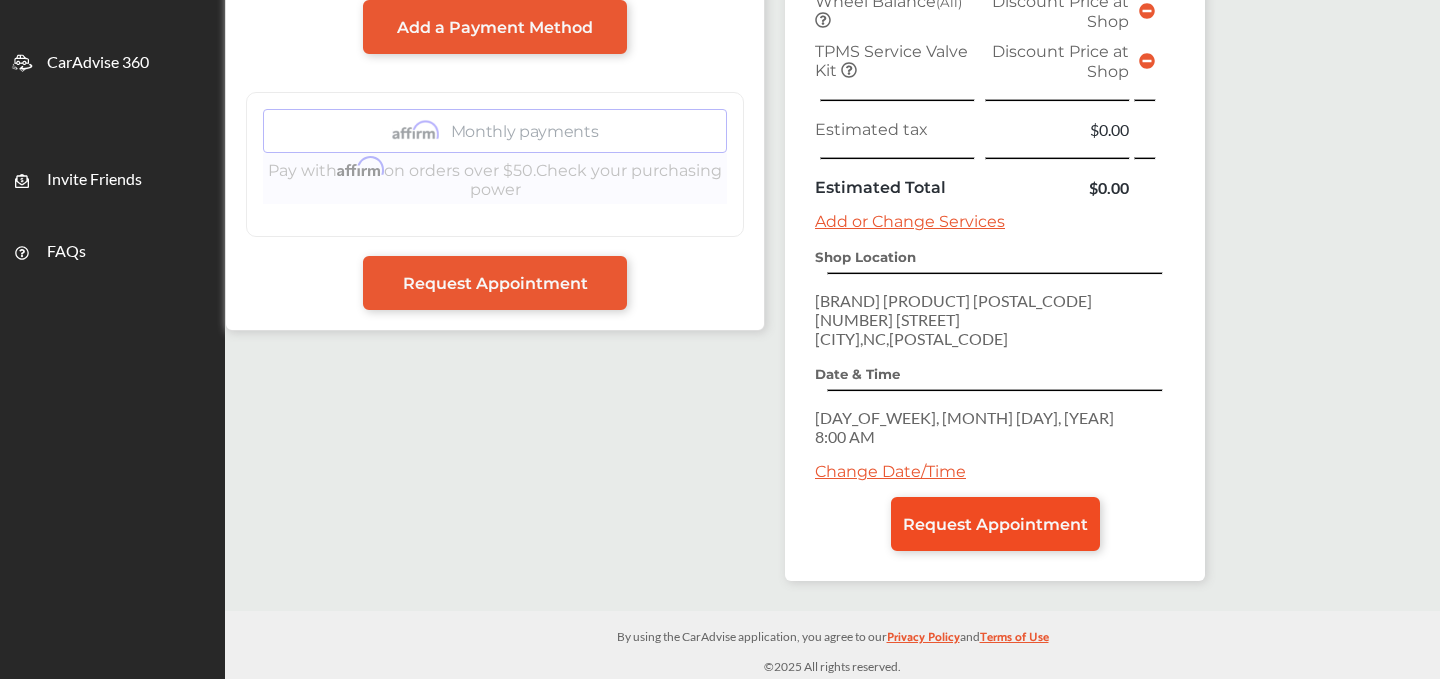 click on "Request Appointment" at bounding box center (995, 524) 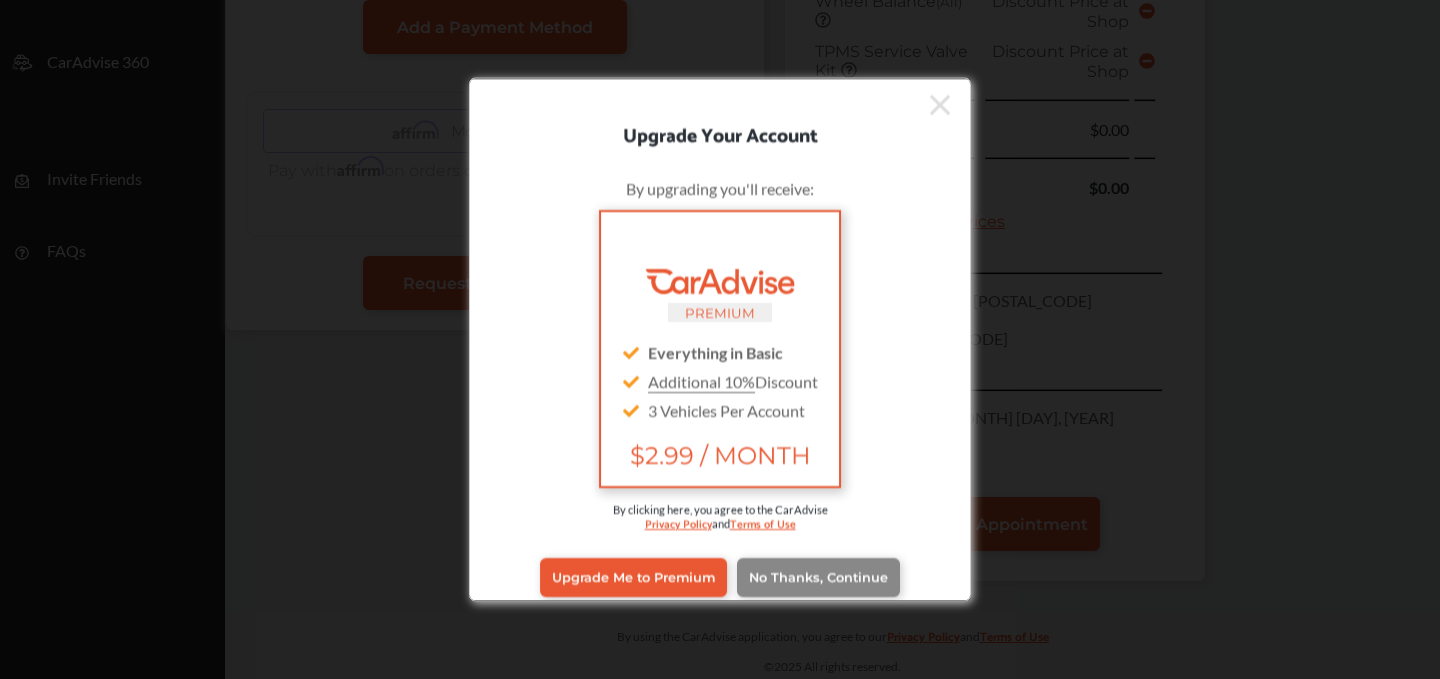 click on "No Thanks, Continue" at bounding box center [818, 577] 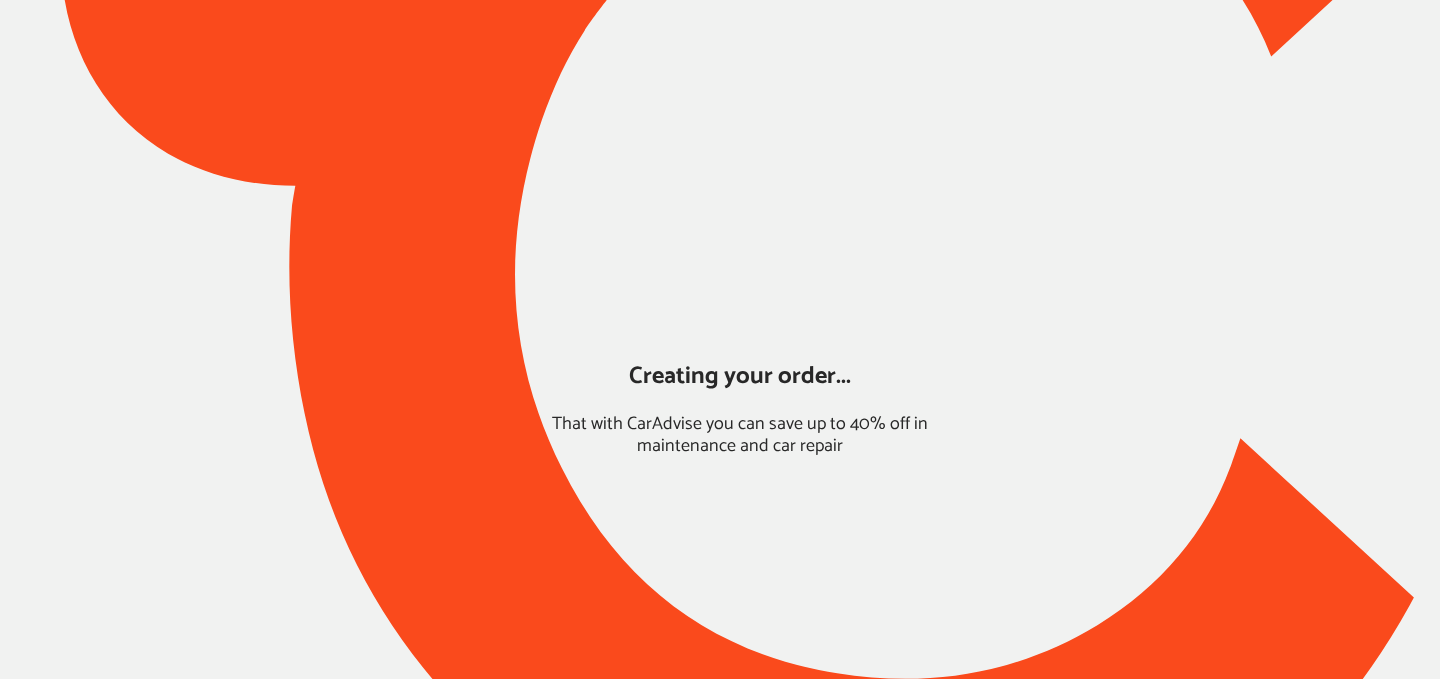 scroll, scrollTop: 174, scrollLeft: 0, axis: vertical 